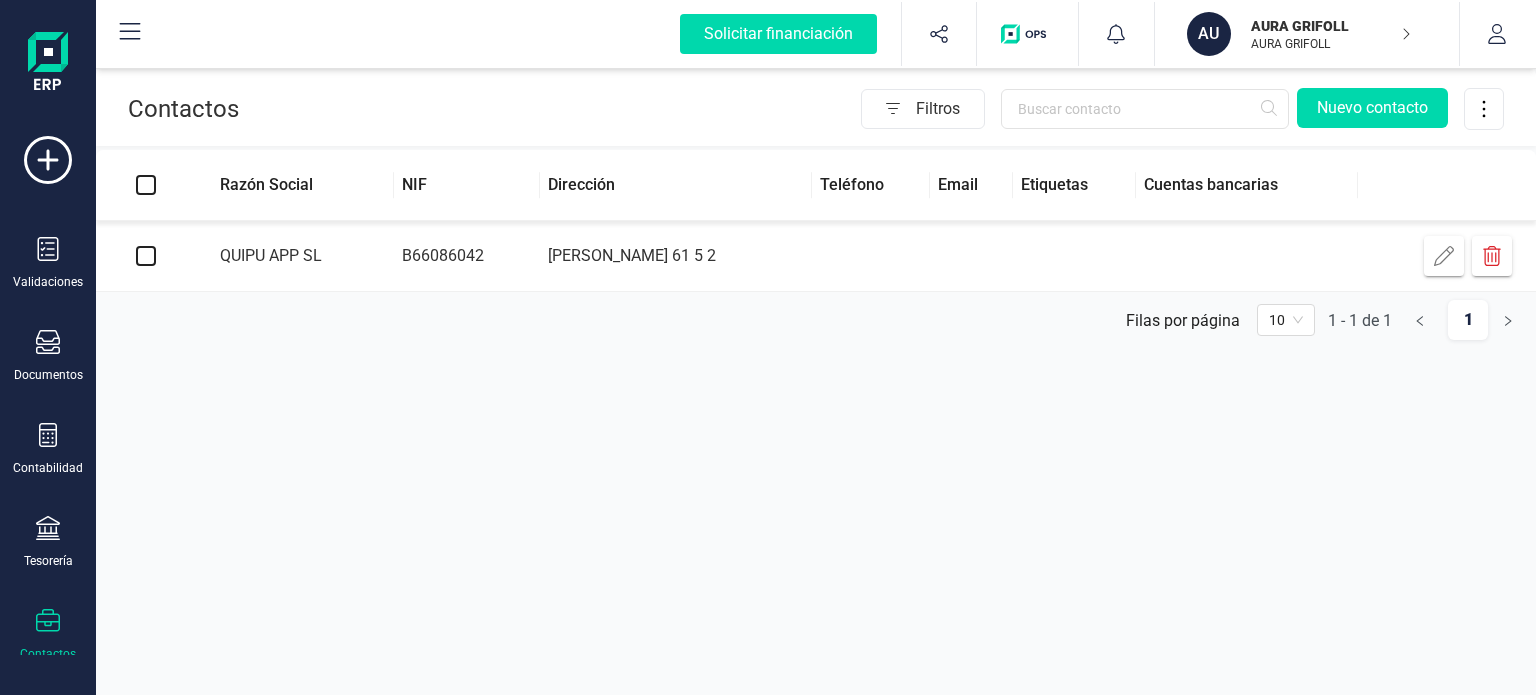 scroll, scrollTop: 0, scrollLeft: 0, axis: both 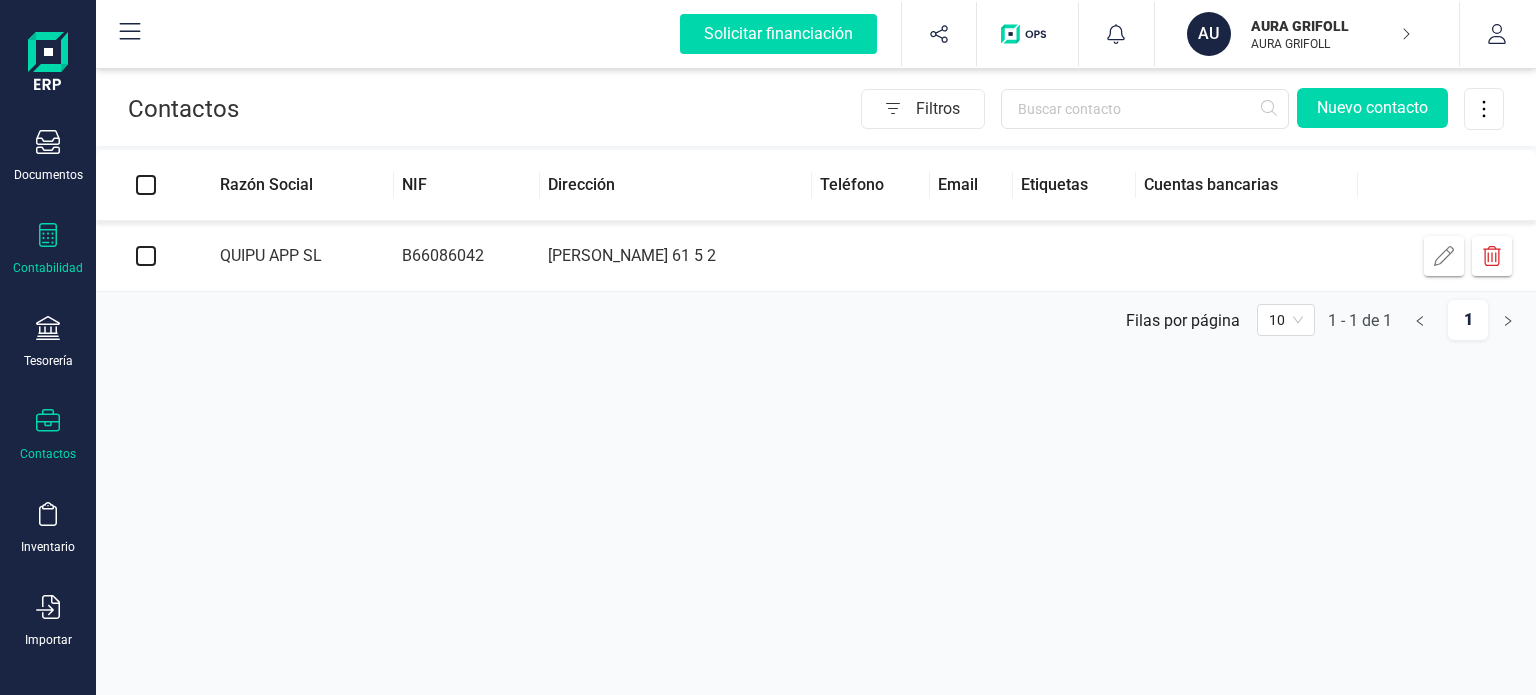 click on "Contabilidad" at bounding box center [48, 268] 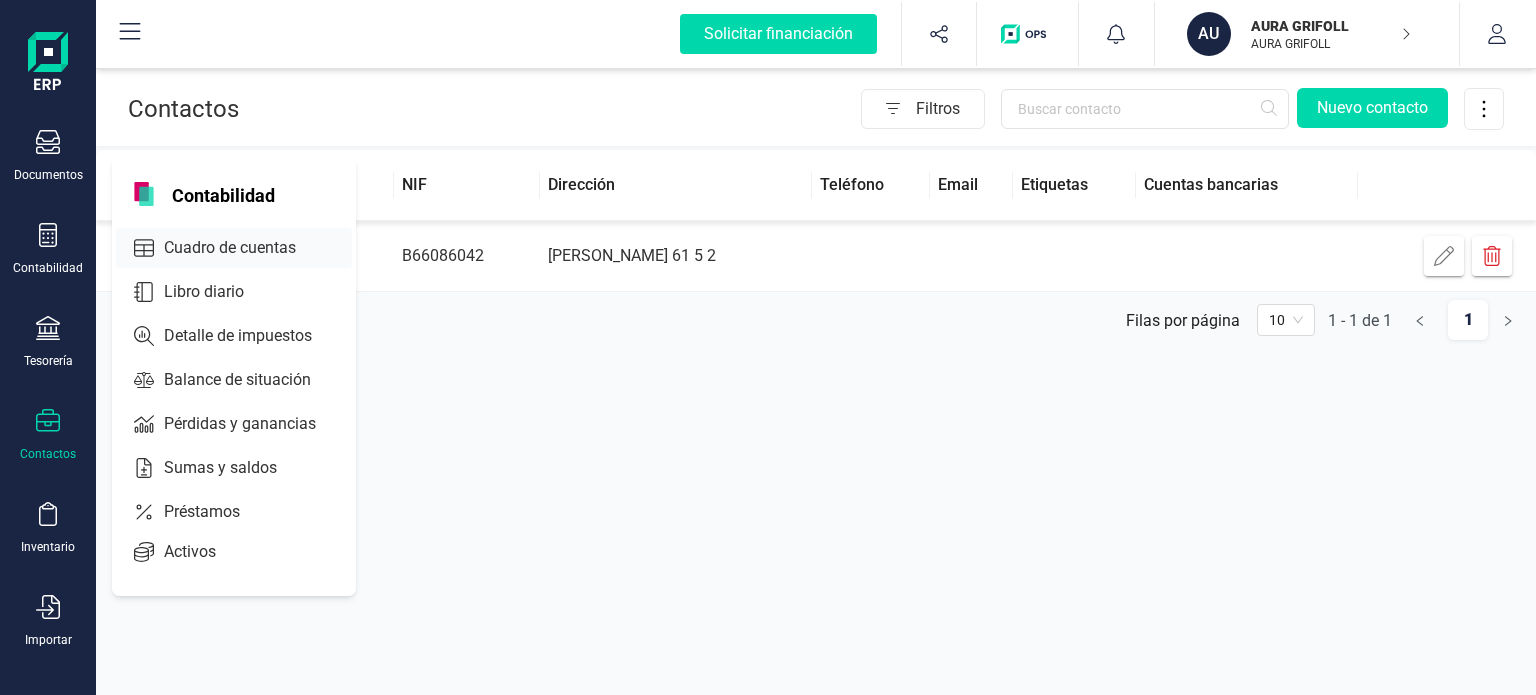 click on "Cuadro de cuentas" at bounding box center (244, 248) 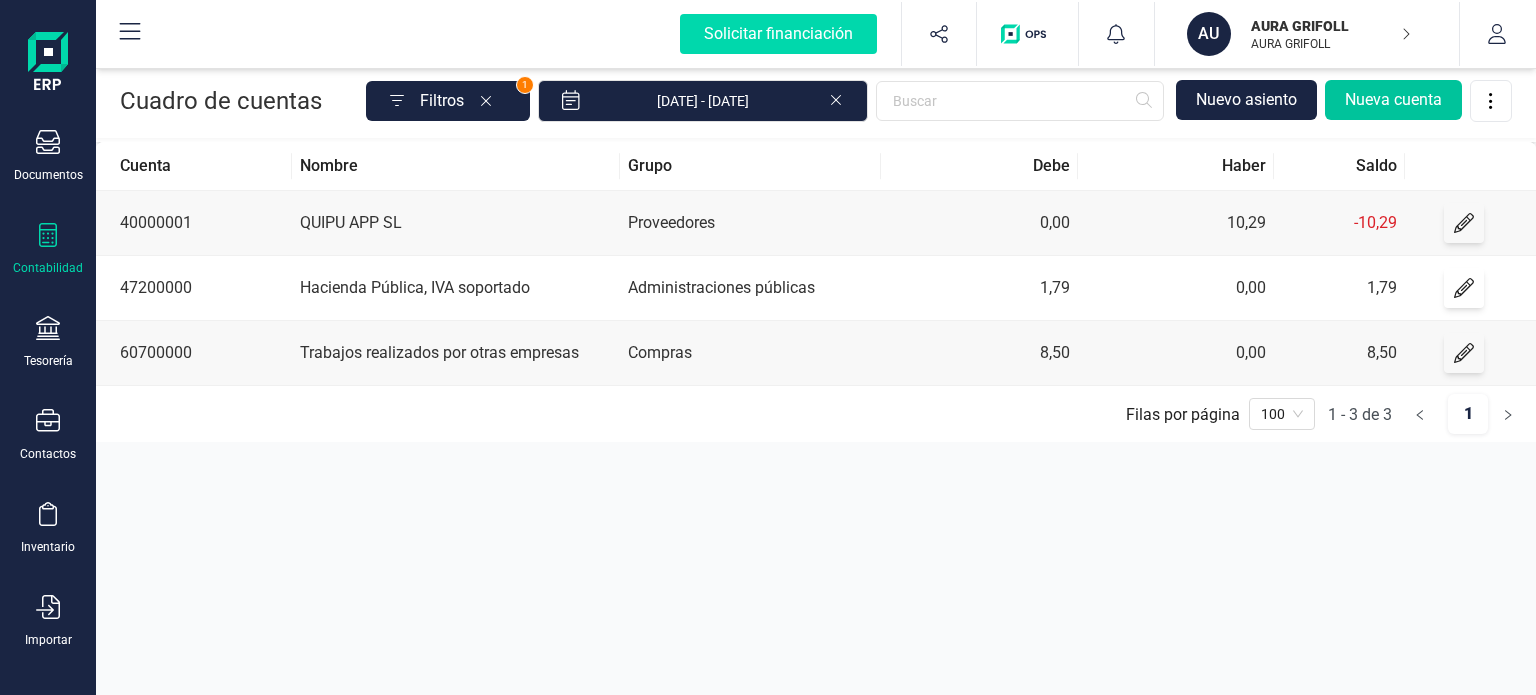 click on "Nueva cuenta" at bounding box center [1393, 100] 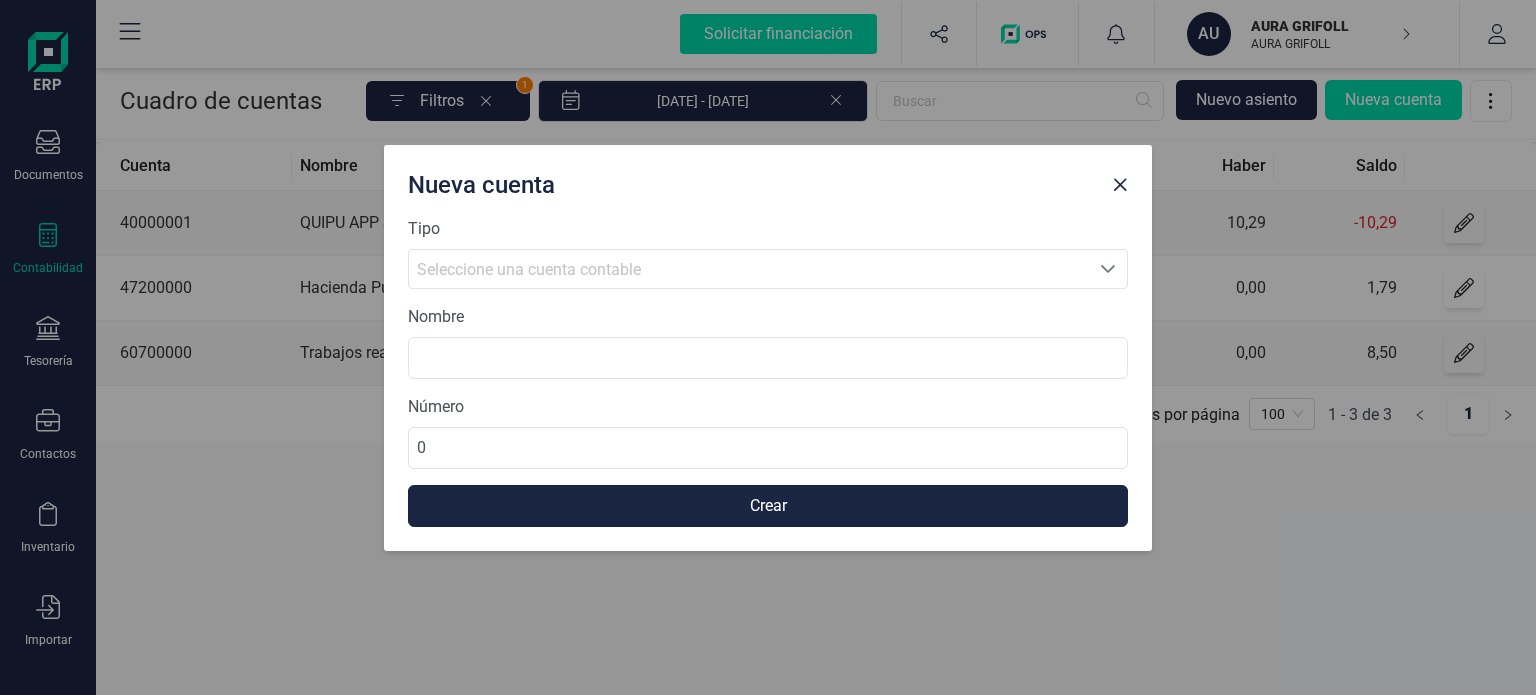 click on "Seleccione una cuenta contable" at bounding box center [749, 270] 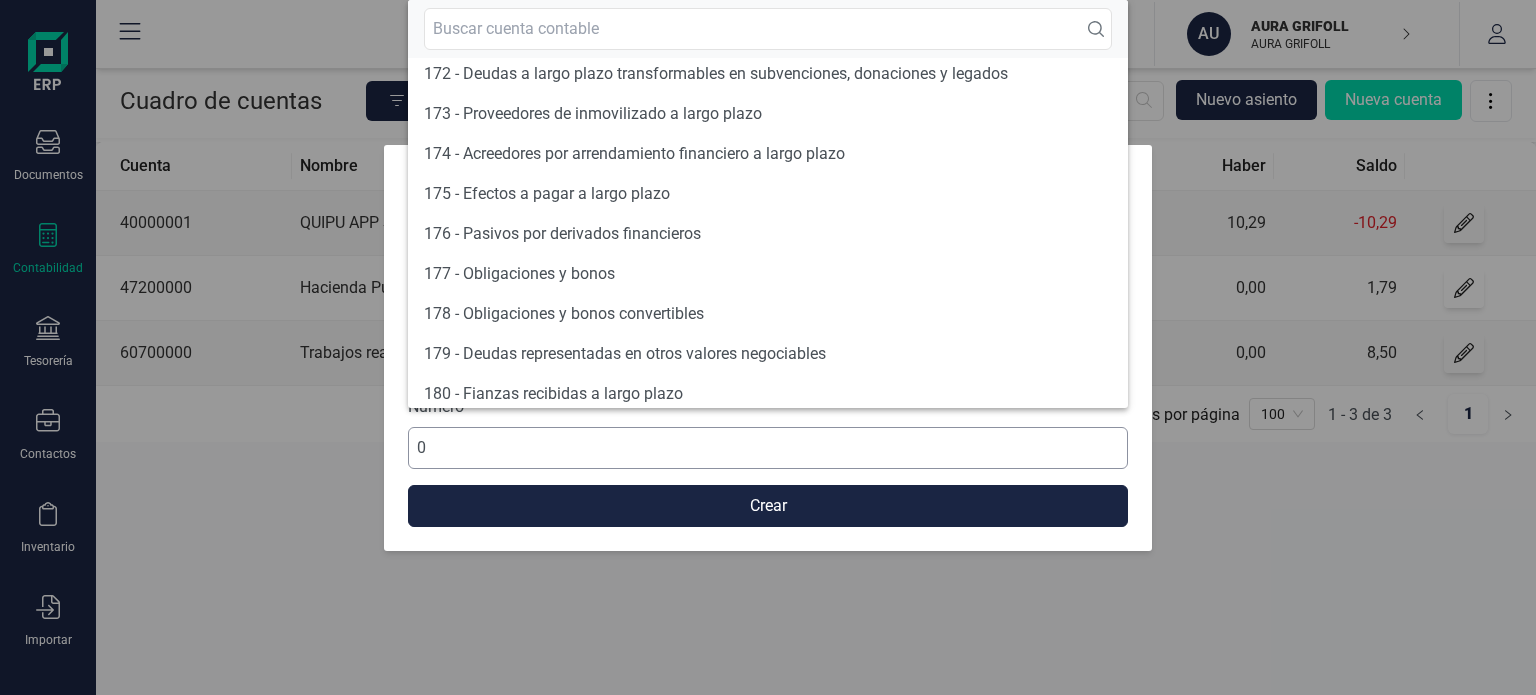scroll, scrollTop: 1306, scrollLeft: 0, axis: vertical 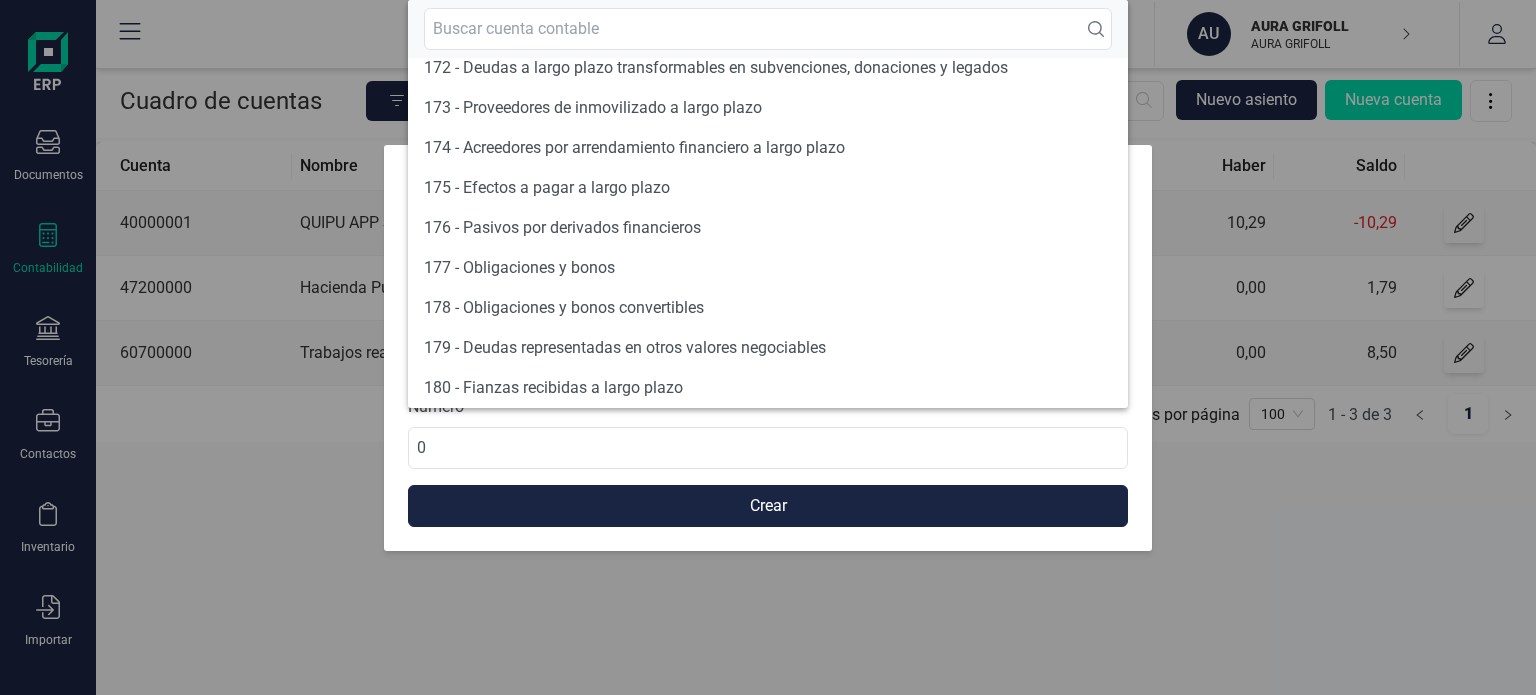 click on "Nueva cuenta Tipo Seleccione una cuenta Seleccione una cuenta contable Nombre Número 0 Crear" at bounding box center [768, 347] 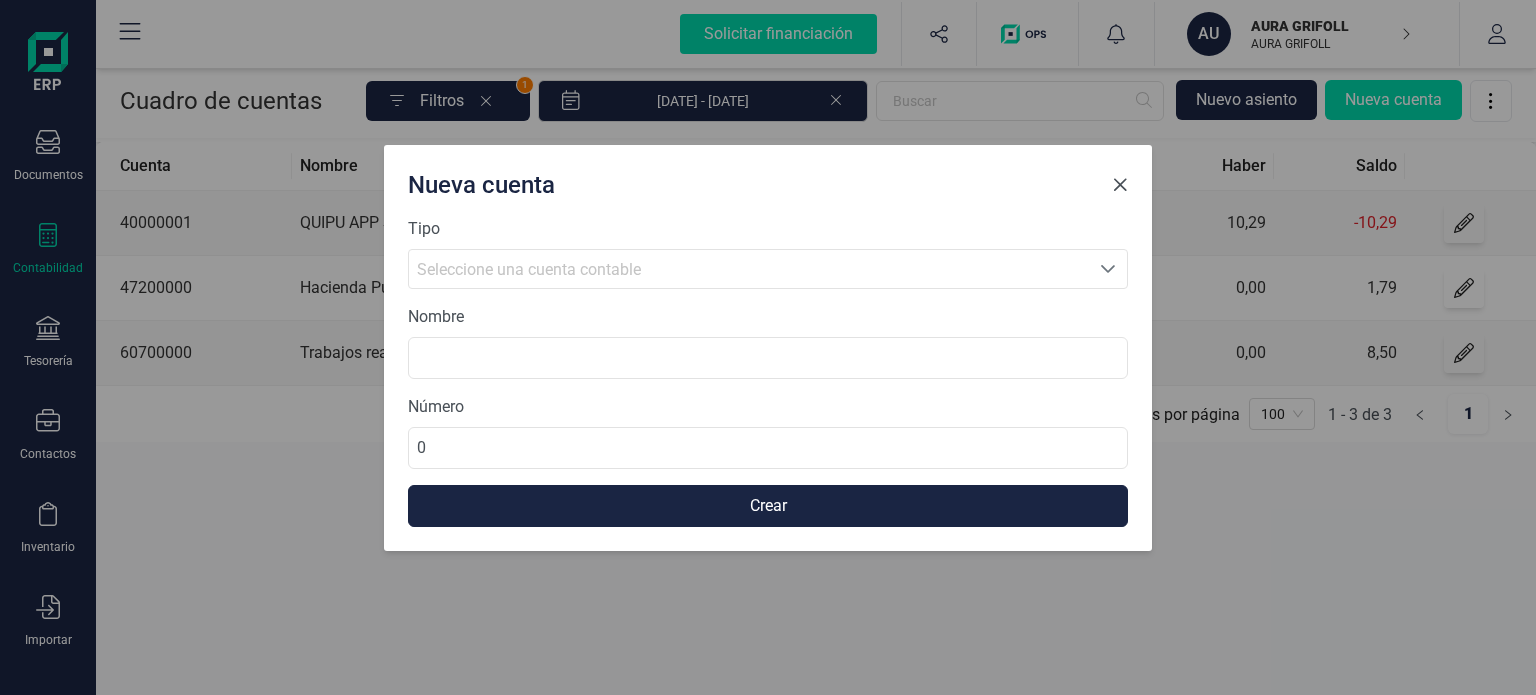 click at bounding box center [1120, 185] 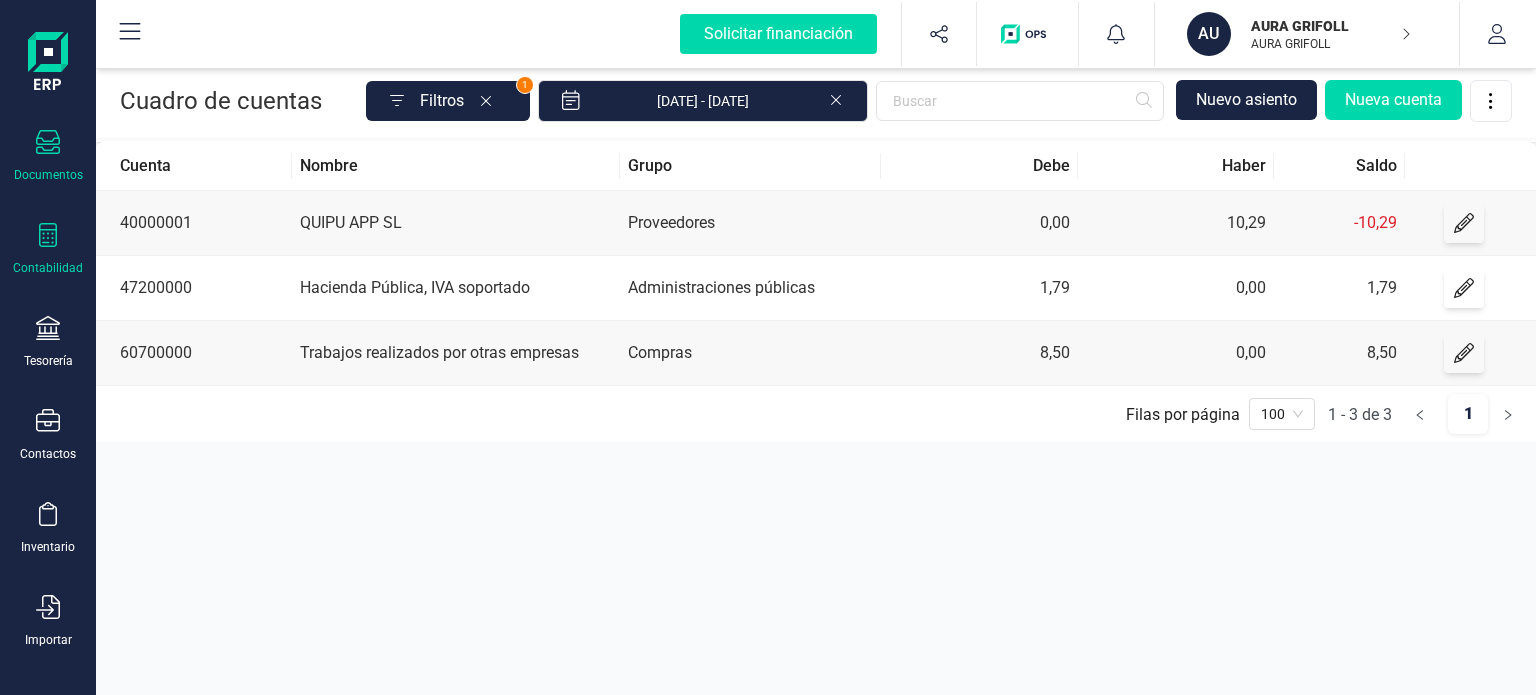 click 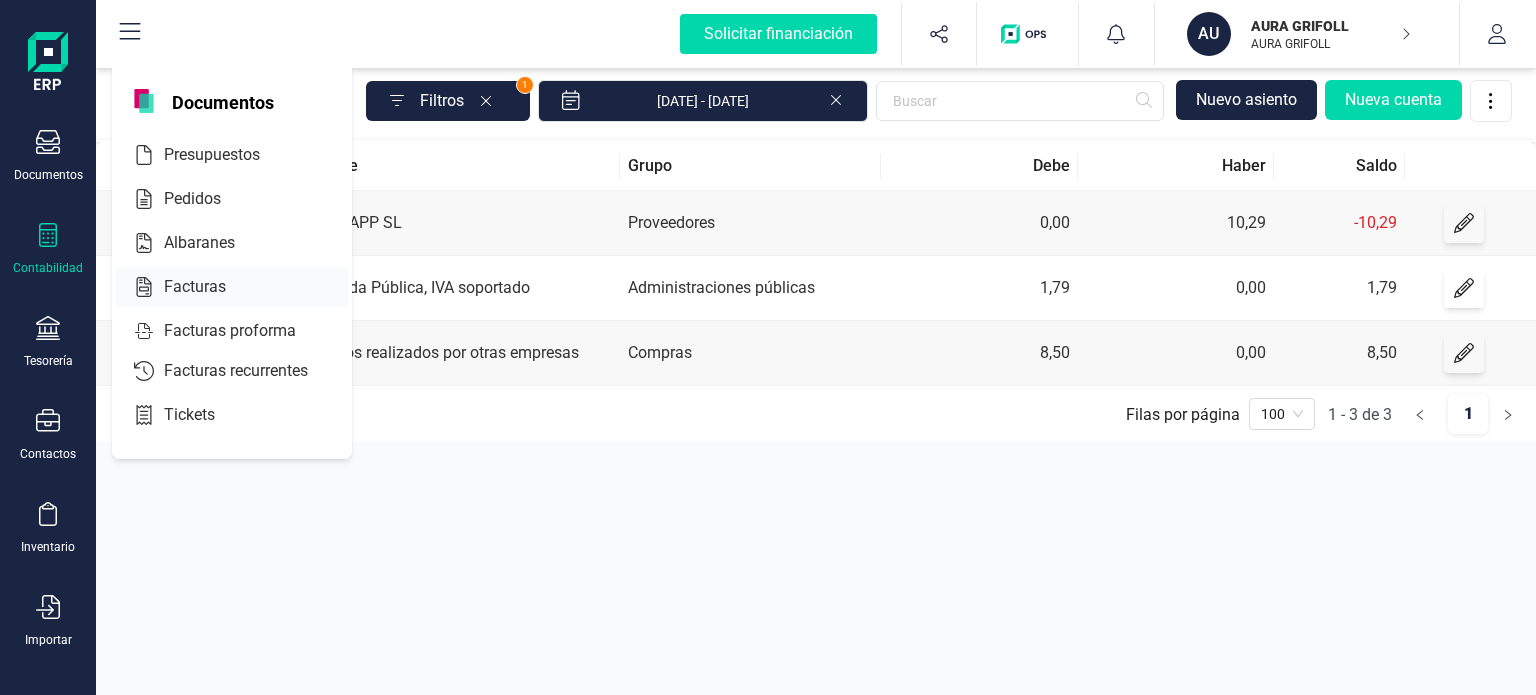 click on "Facturas" at bounding box center (209, 287) 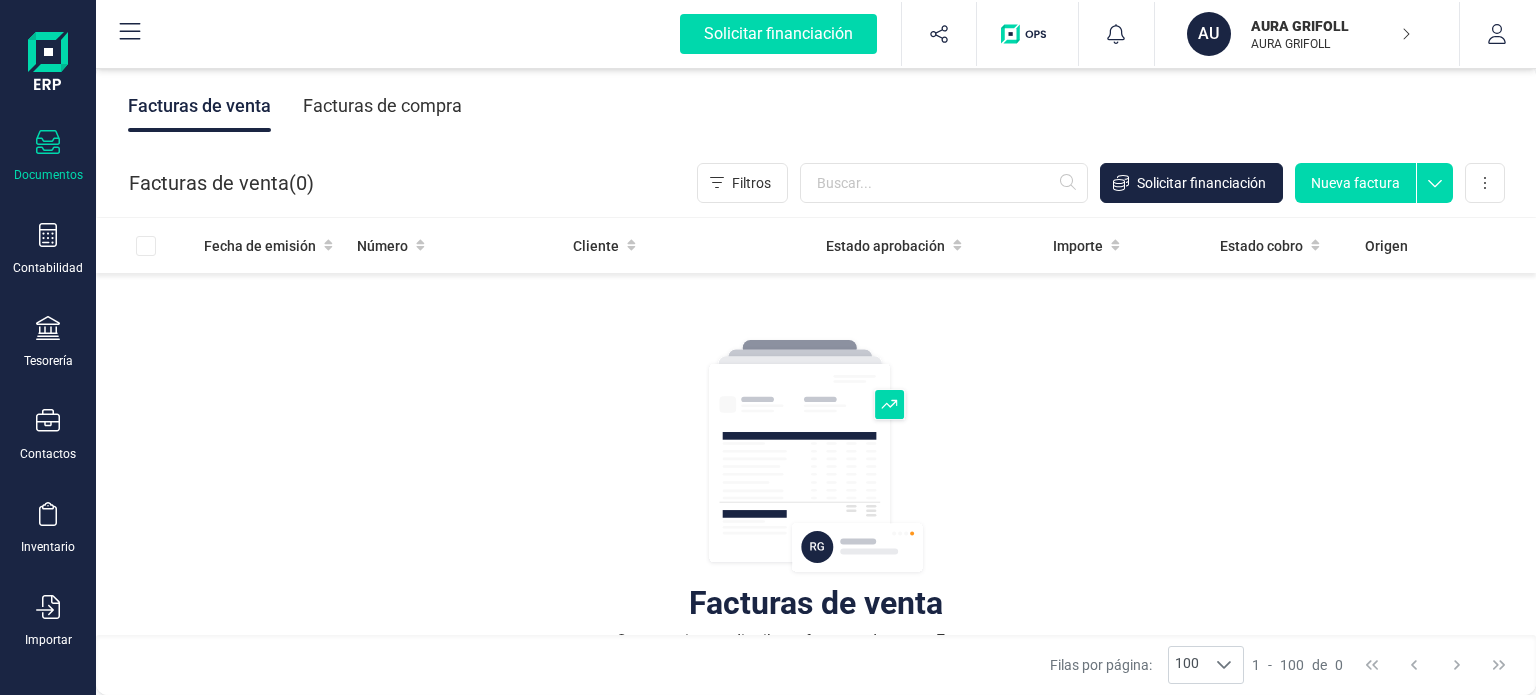 click on "Facturas de compra" at bounding box center (382, 106) 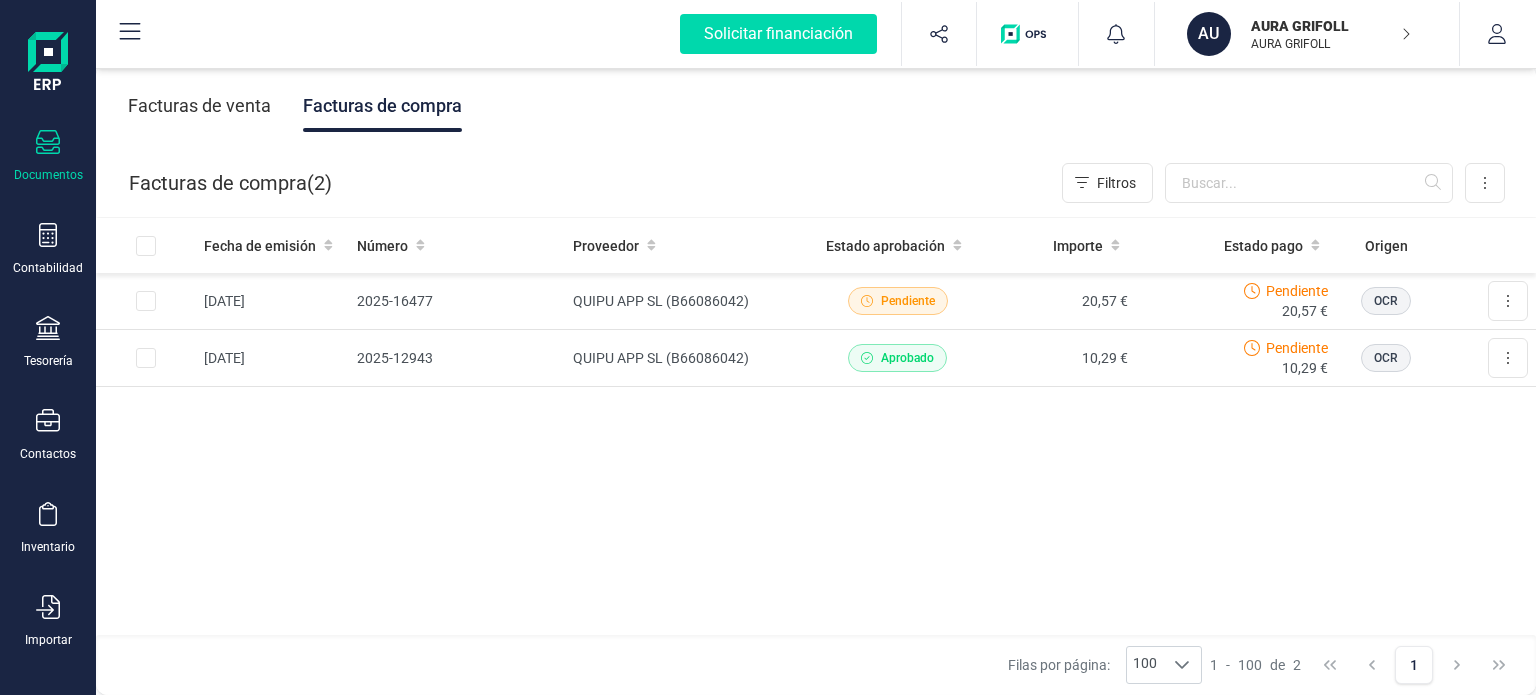 click on "Documentos" at bounding box center [48, 156] 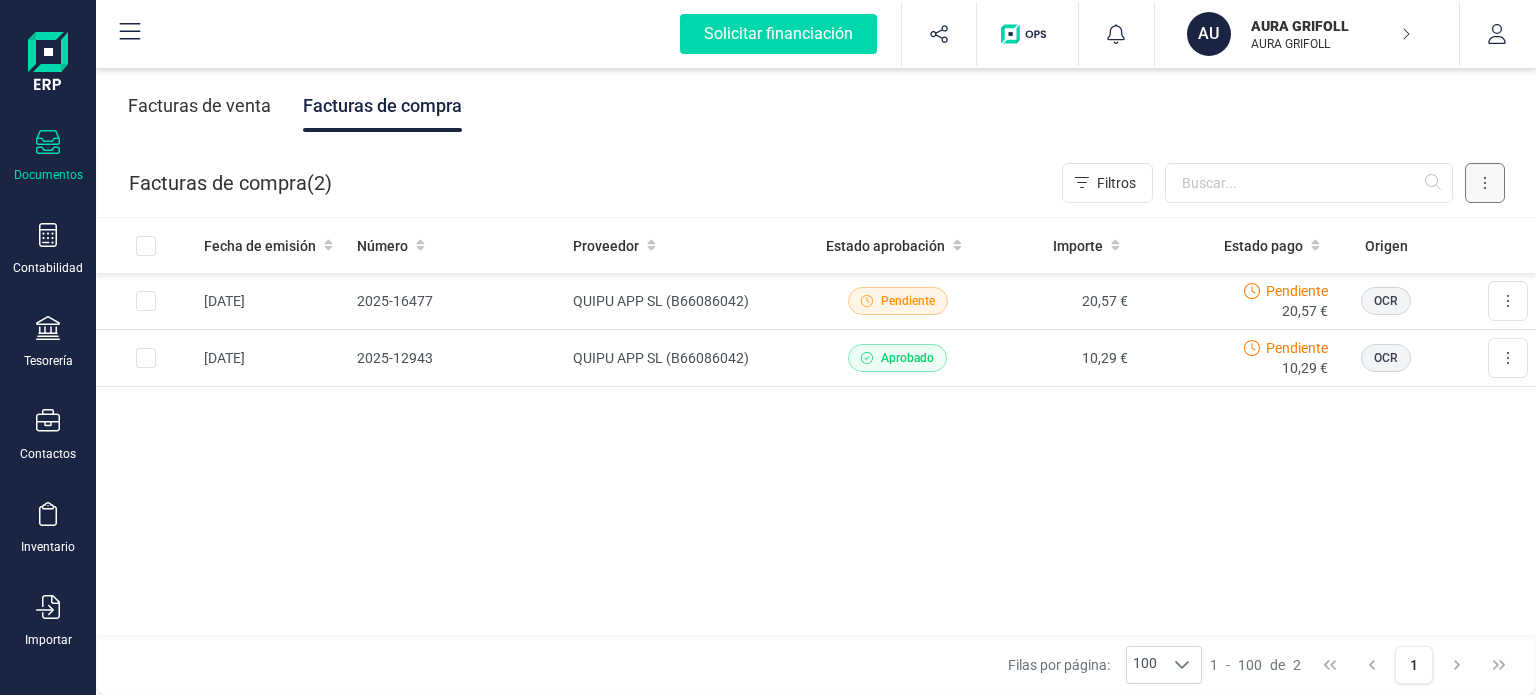 click at bounding box center [1485, 183] 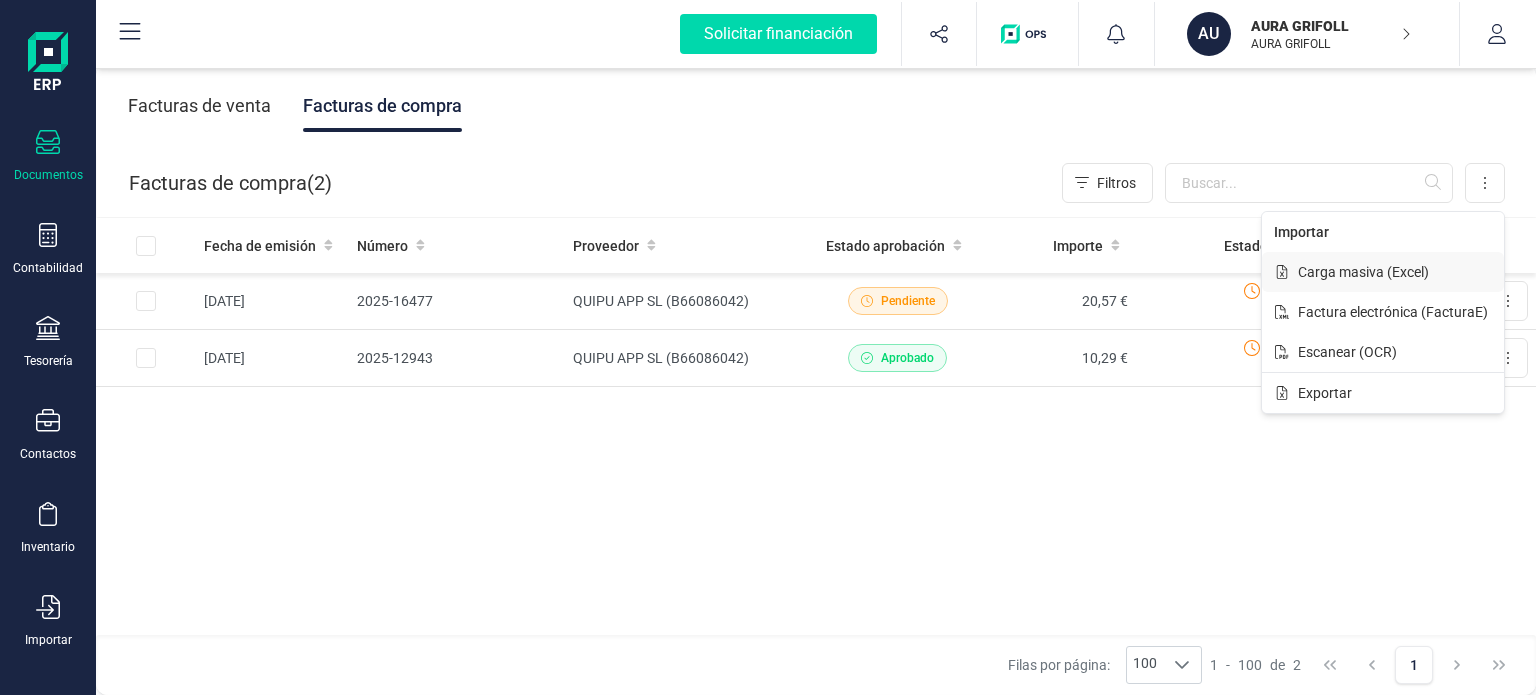 click on "Carga masiva (Excel)" at bounding box center [1363, 272] 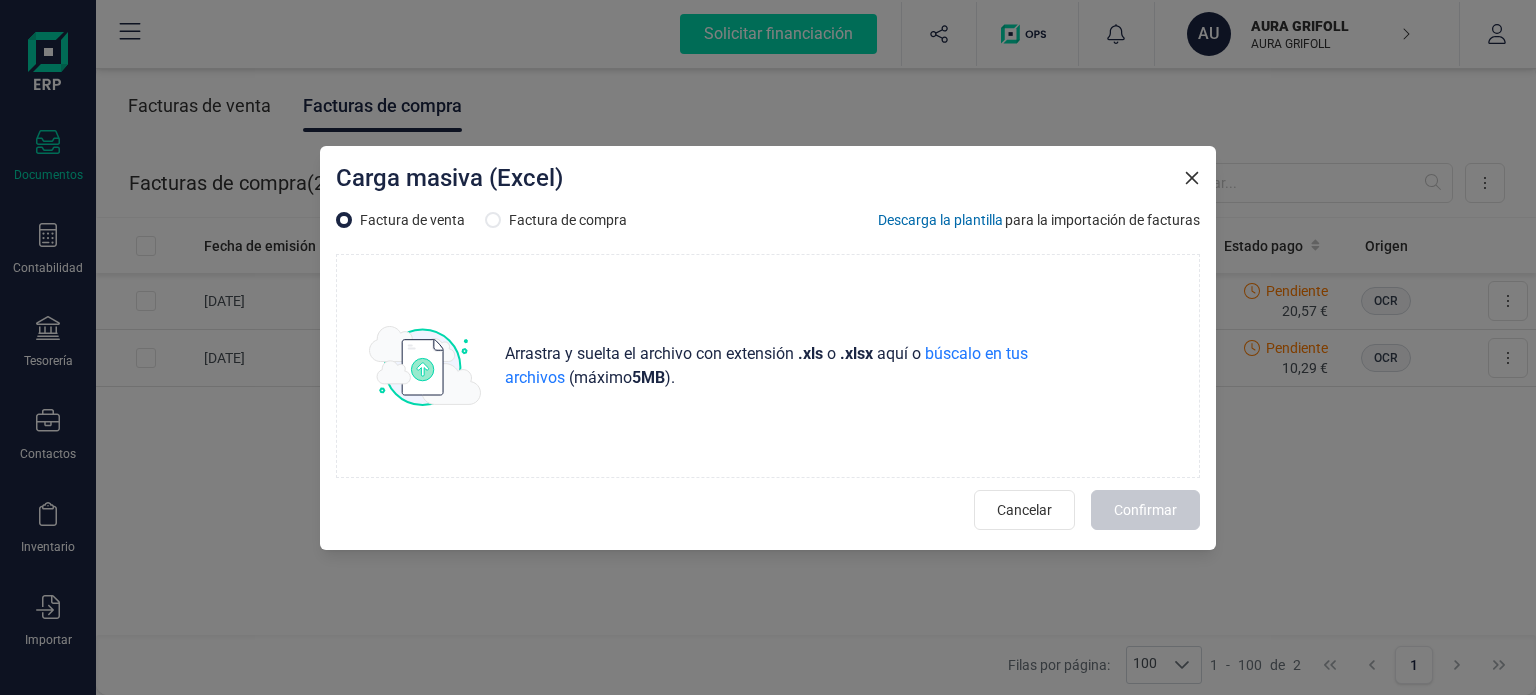 click at bounding box center (493, 220) 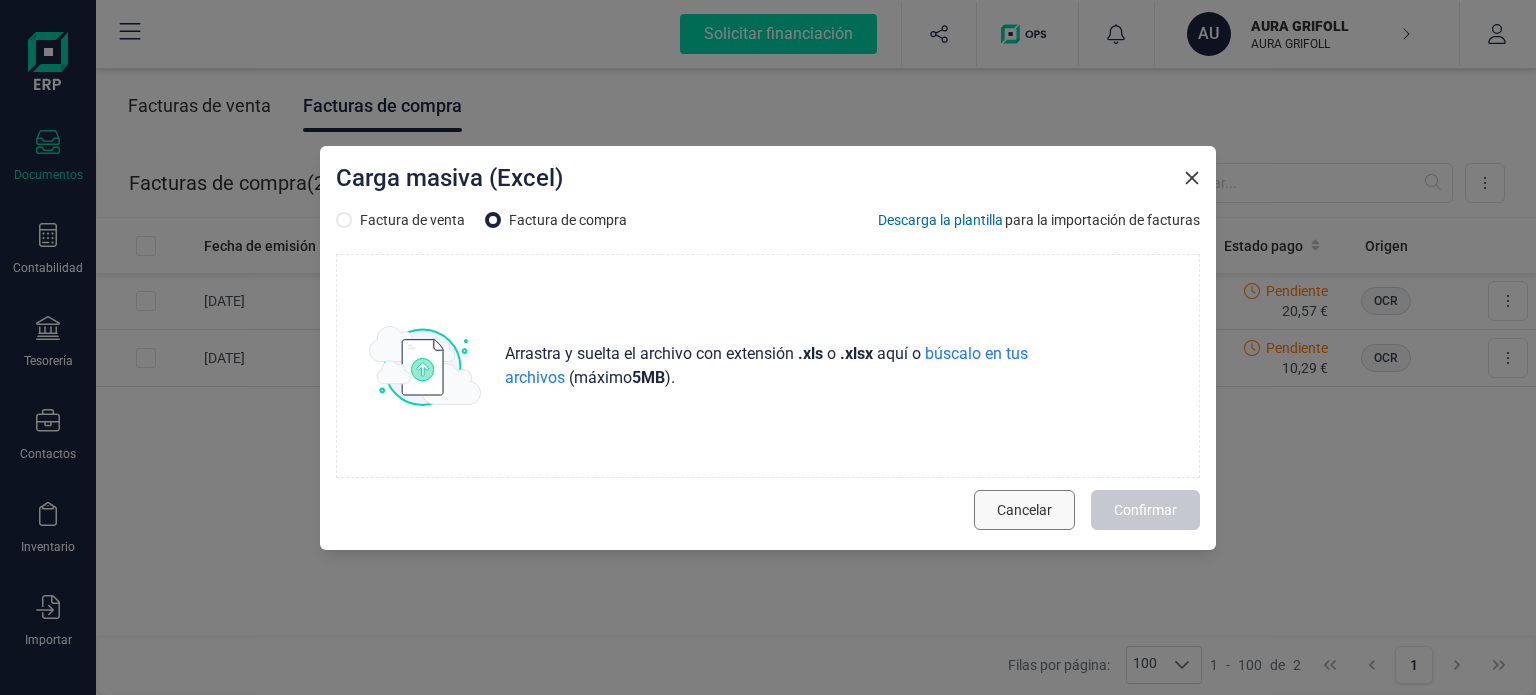 click on "Cancelar" at bounding box center (1024, 510) 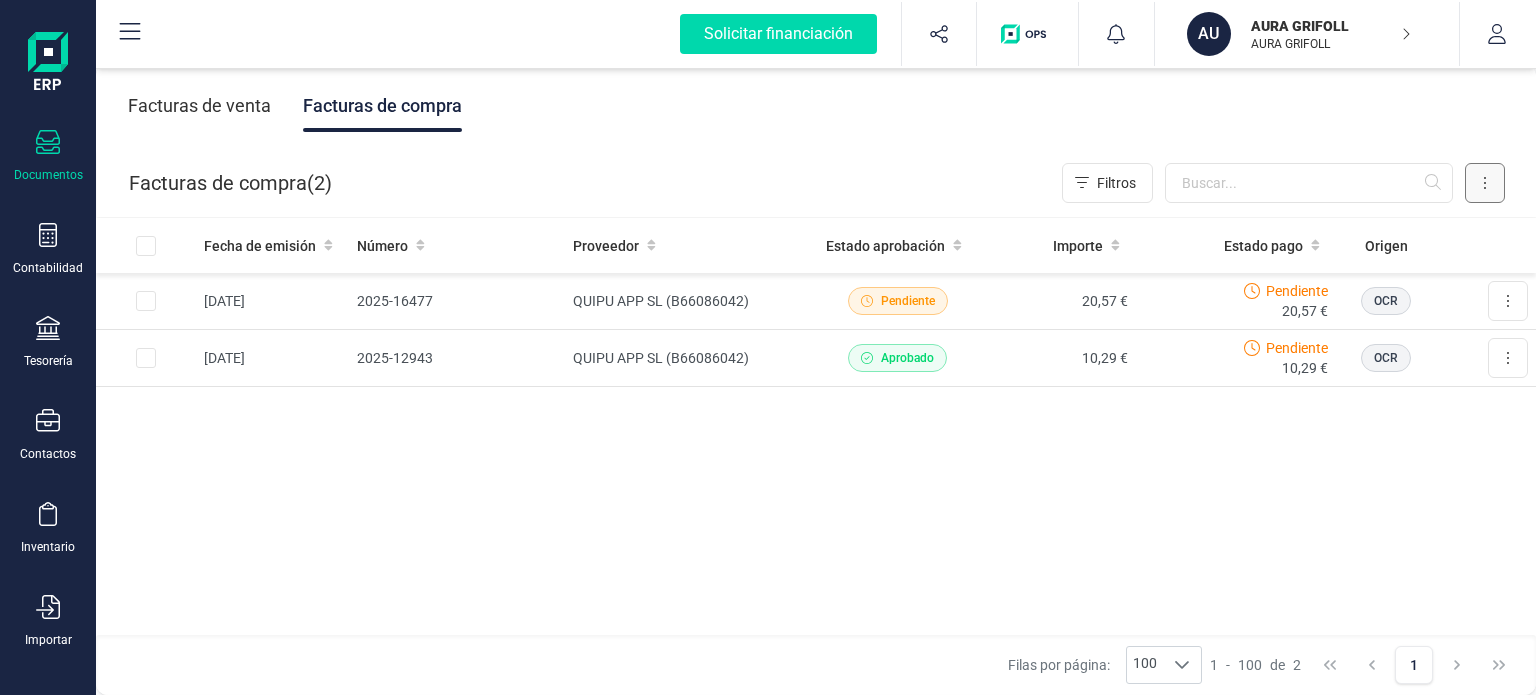 click at bounding box center [1485, 183] 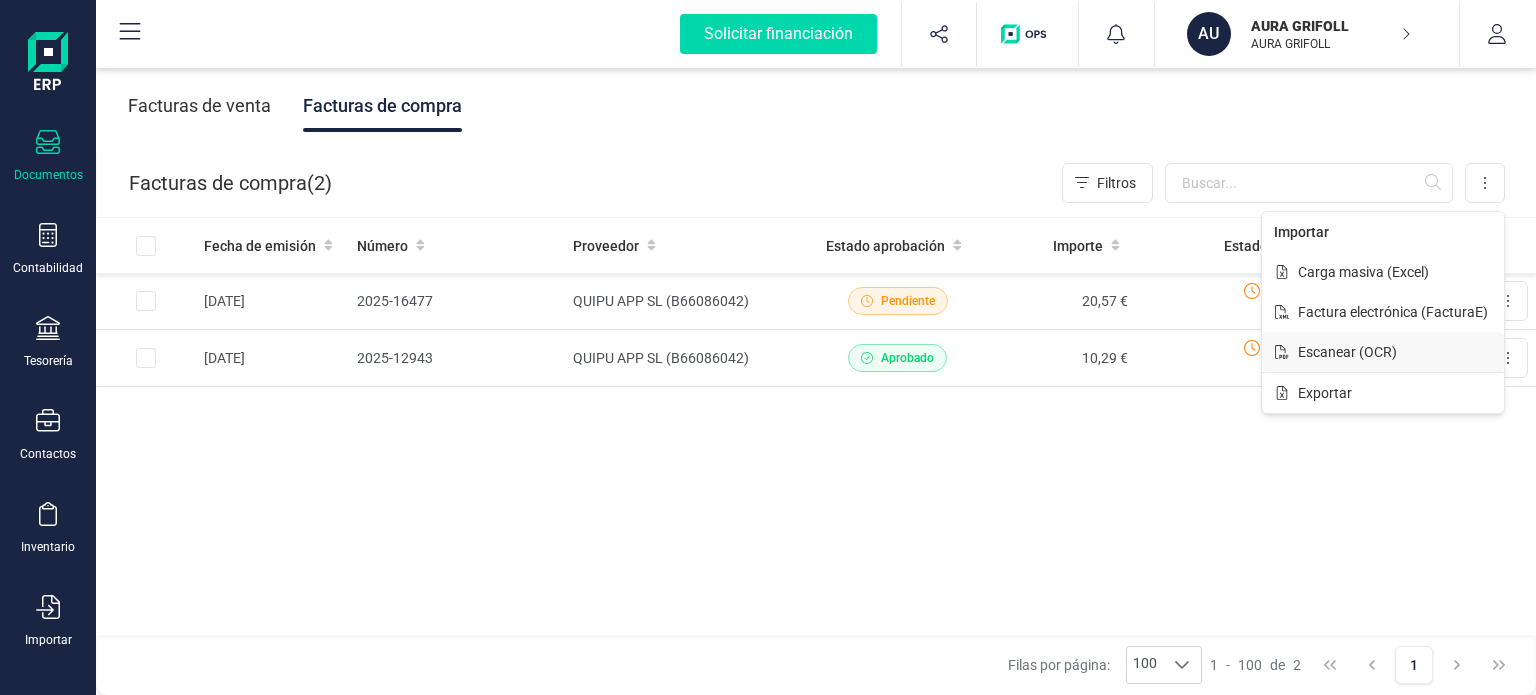 click on "Escanear (OCR)" at bounding box center (1347, 352) 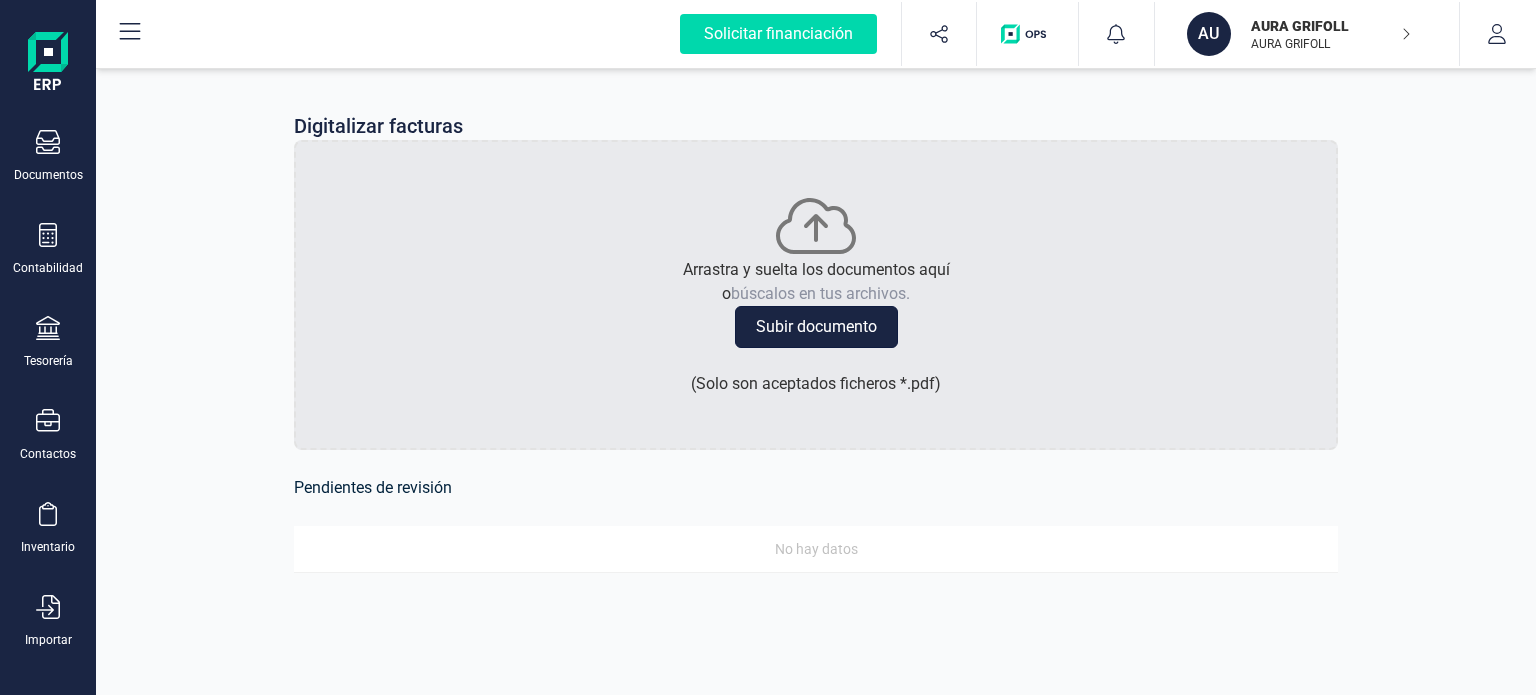 click on "Subir documento" at bounding box center [816, 327] 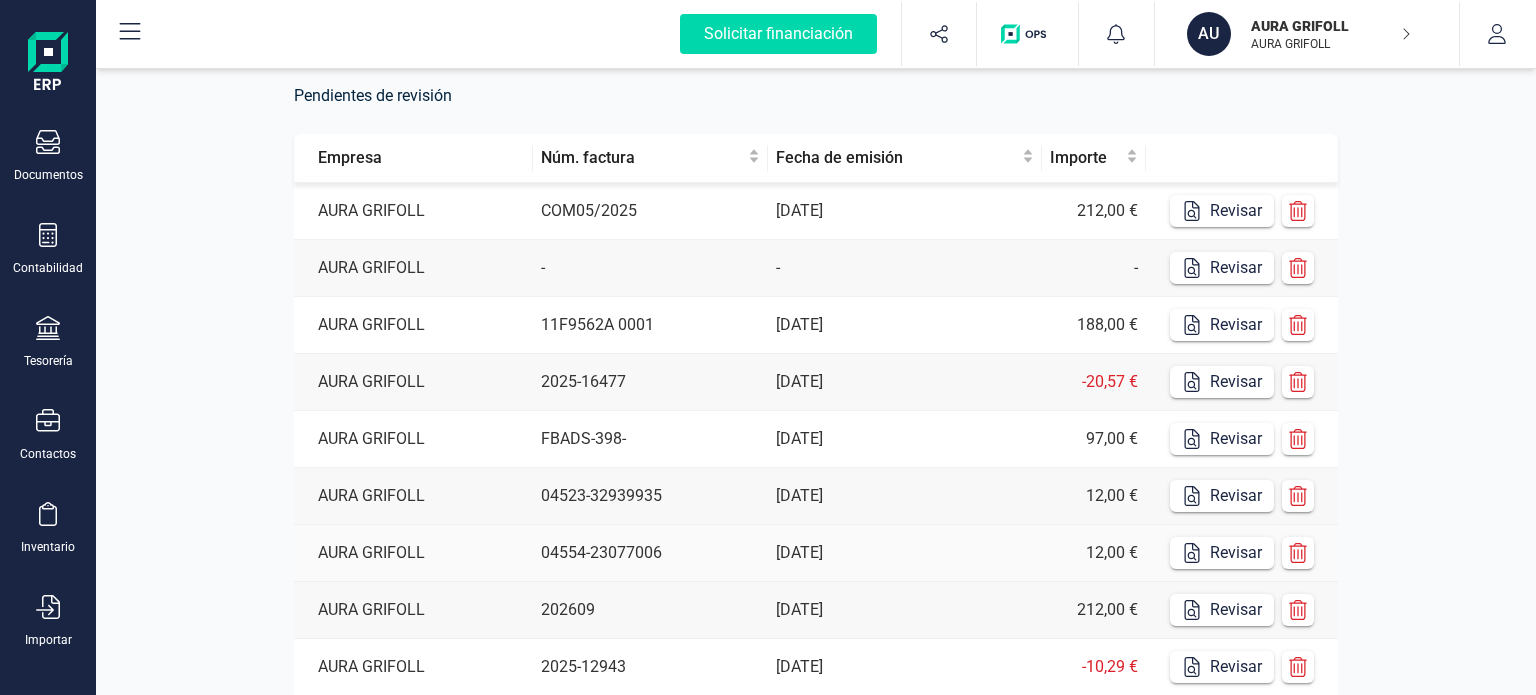 scroll, scrollTop: 376, scrollLeft: 0, axis: vertical 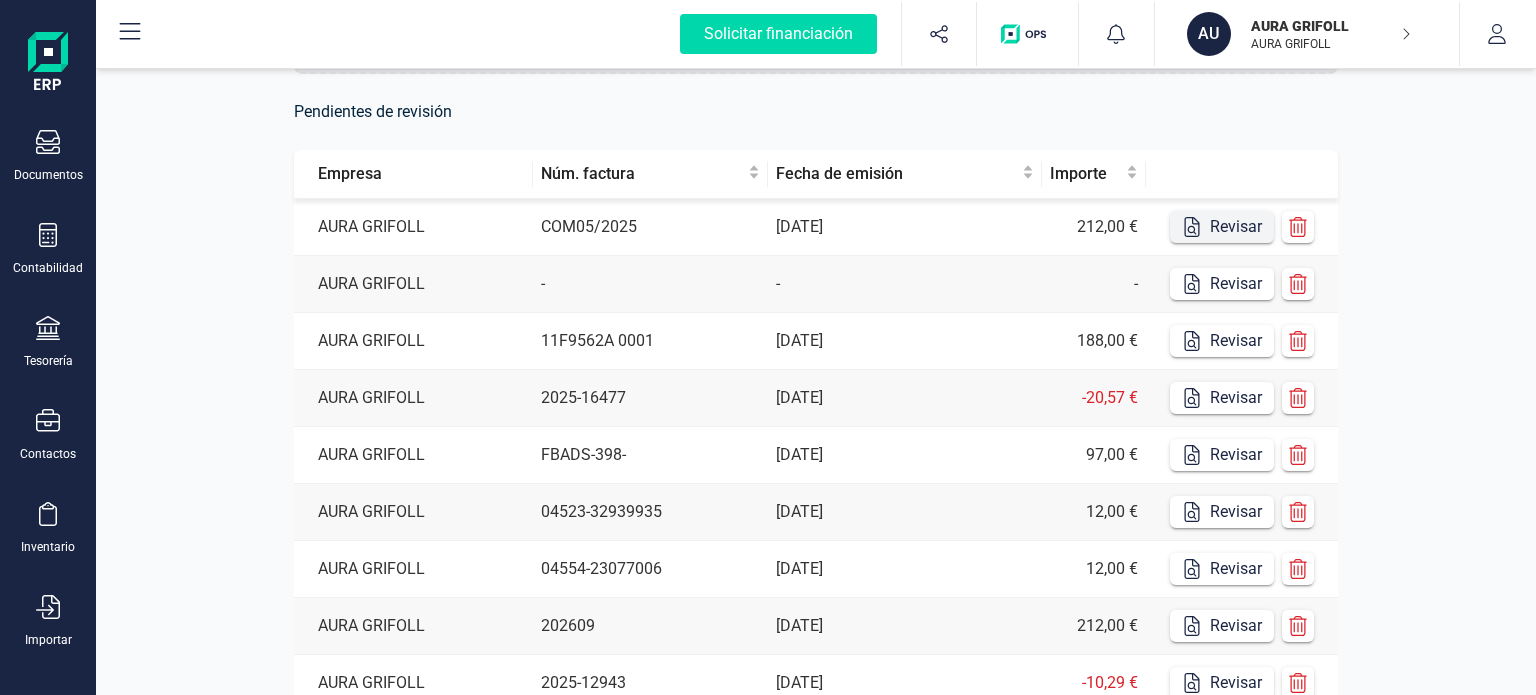 click on "Revisar" at bounding box center [1222, 227] 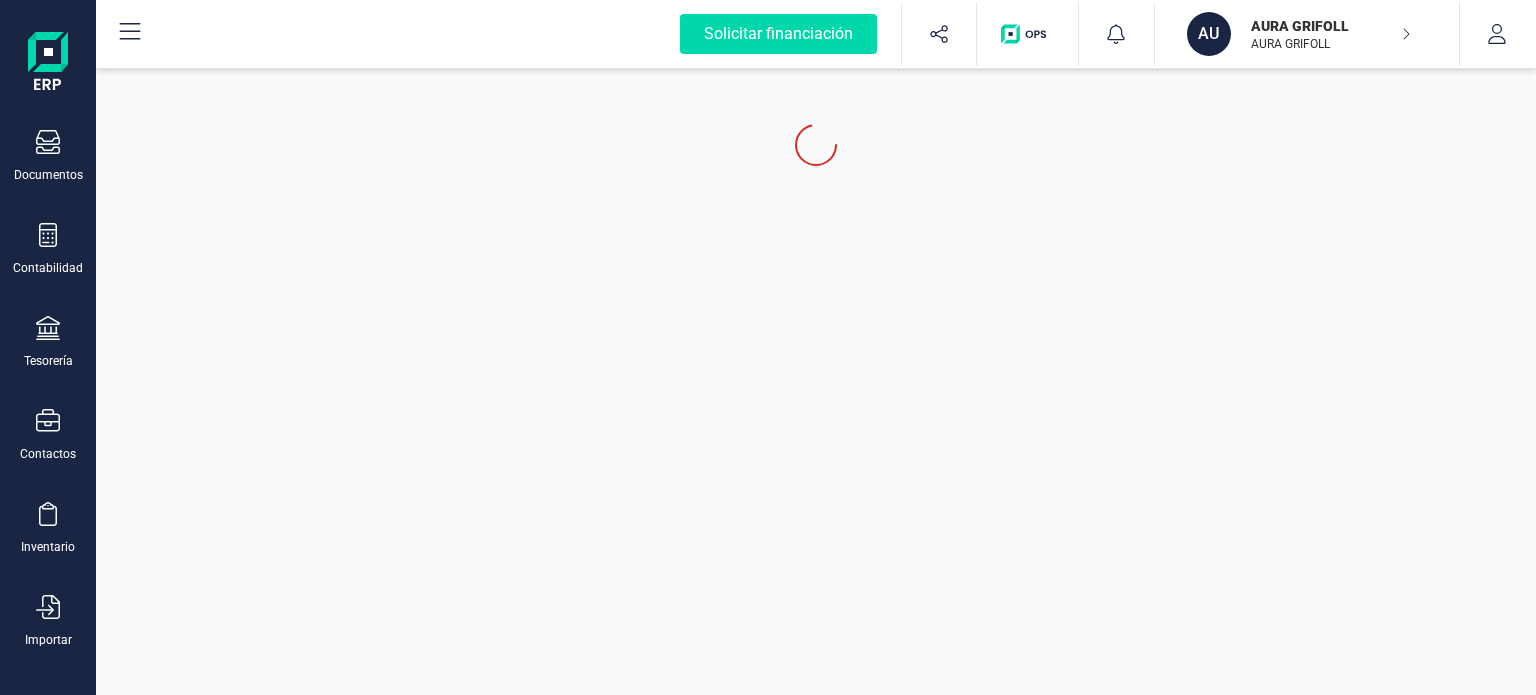 scroll, scrollTop: 0, scrollLeft: 0, axis: both 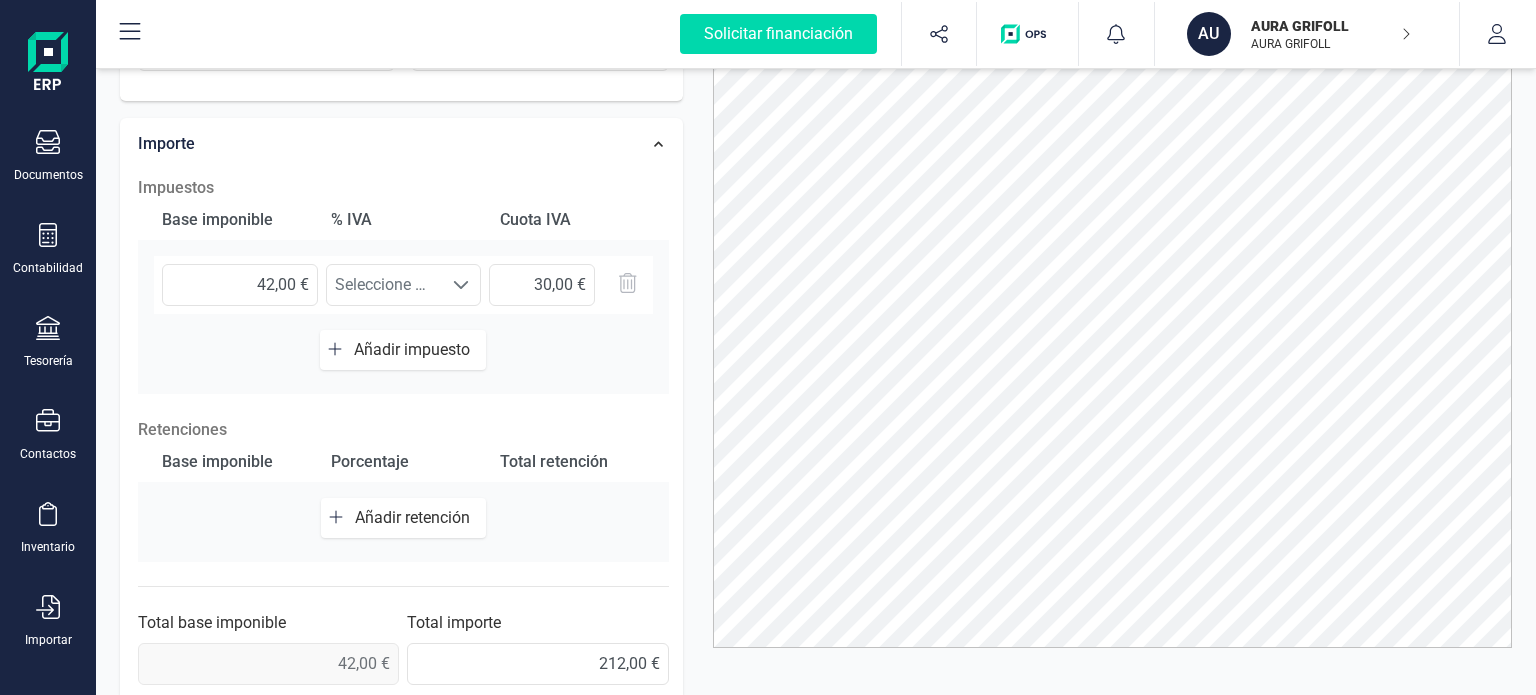 click on "Añadir retención" at bounding box center [416, 517] 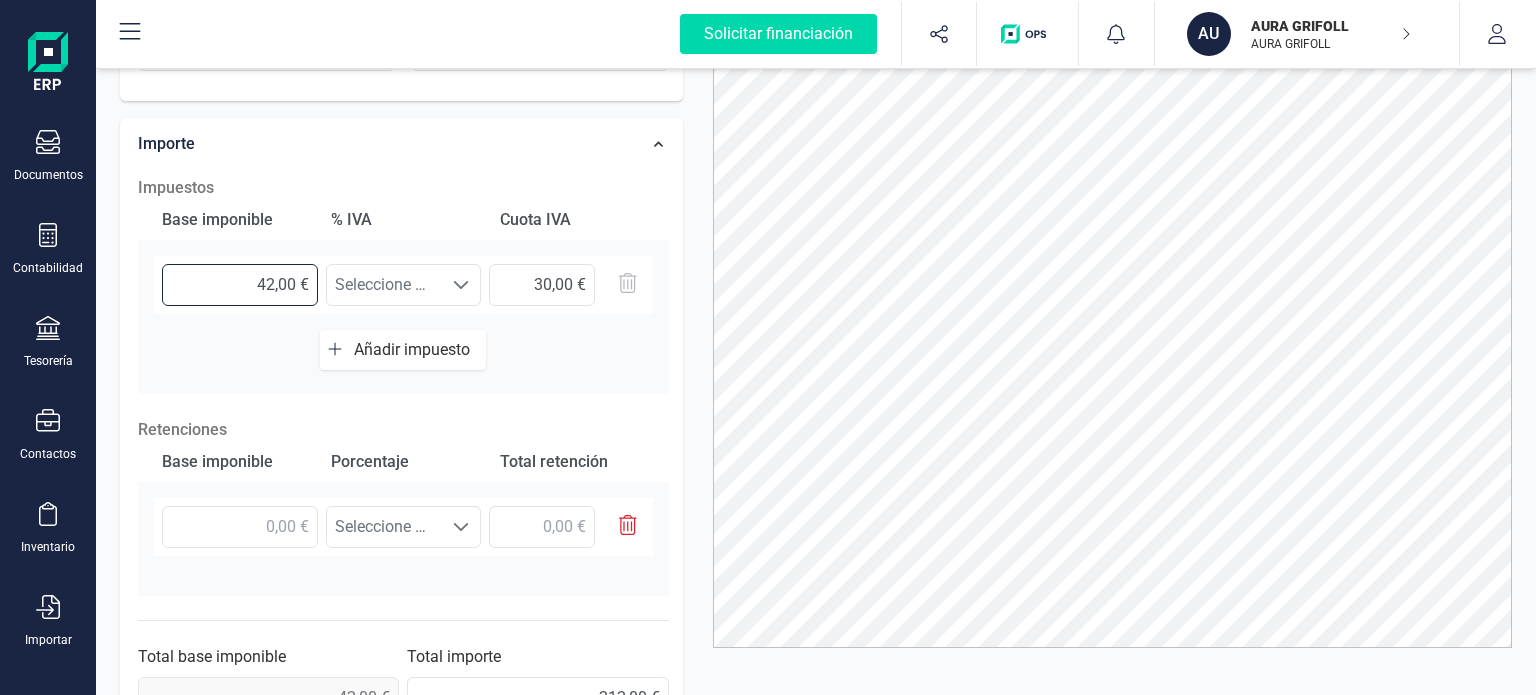 click on "42,00 €" at bounding box center (240, 285) 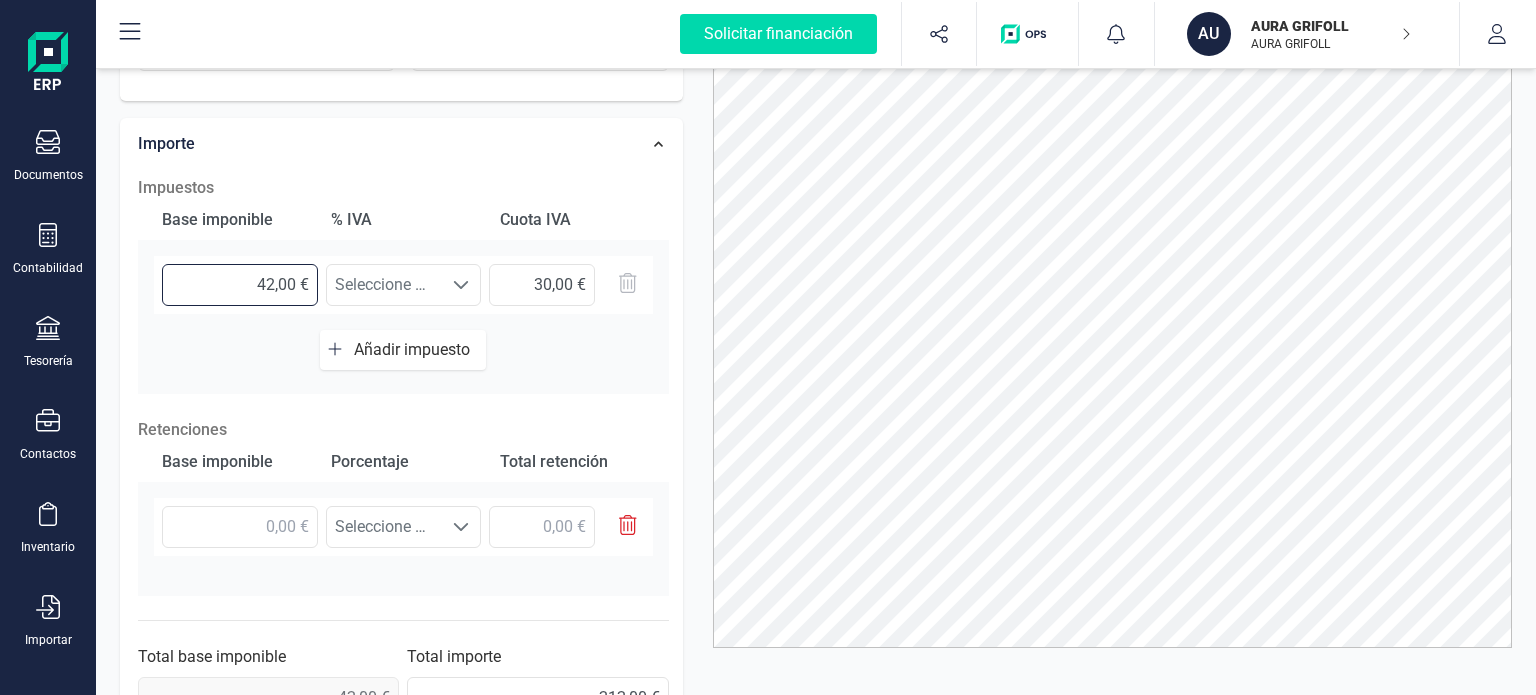 type on "2,00 €" 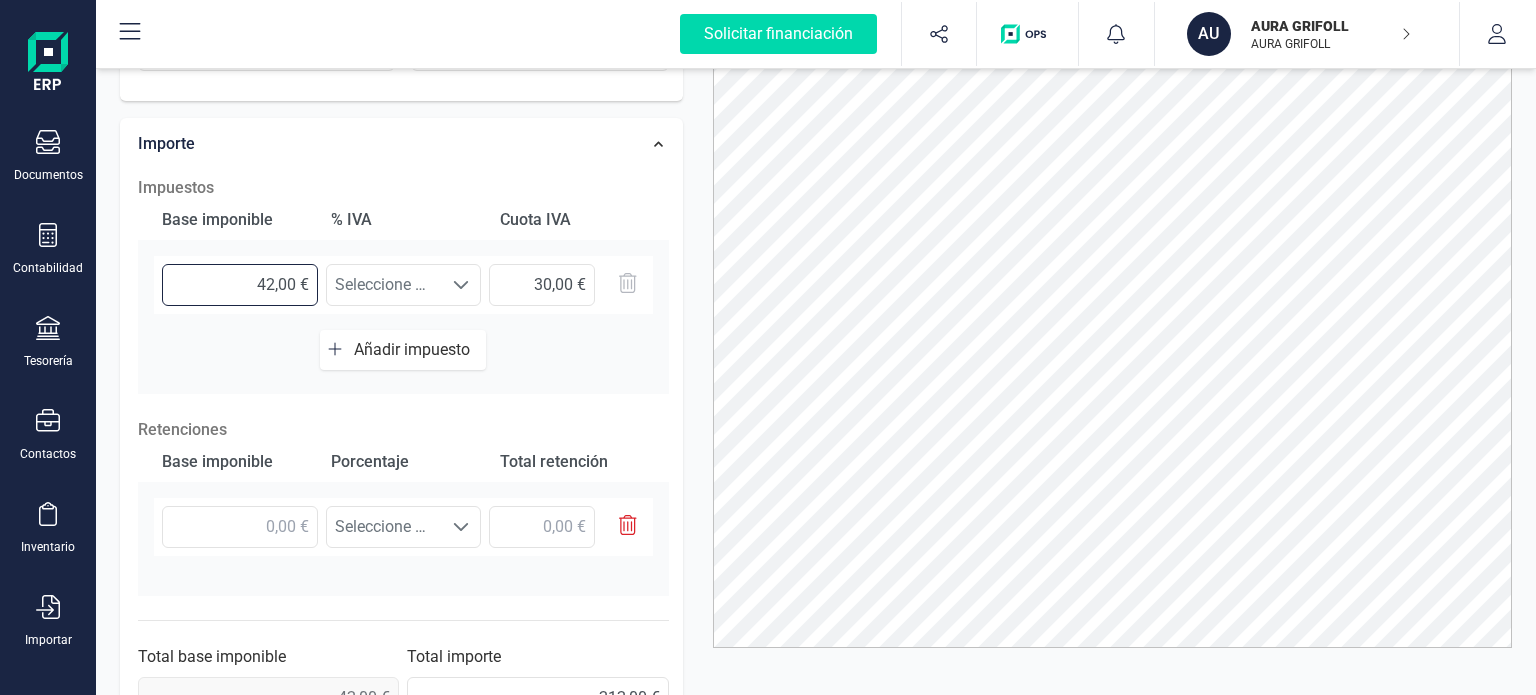 type on "0,00 €" 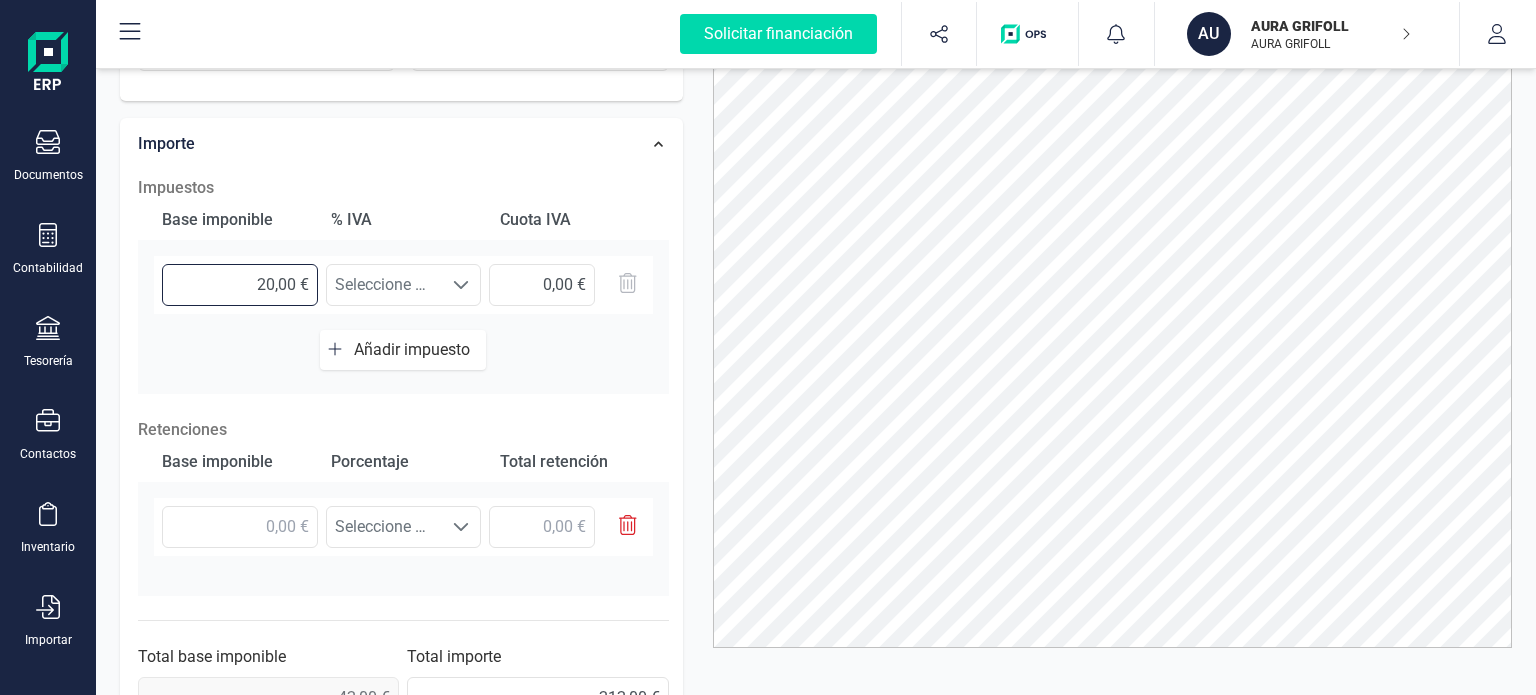 type on "200,00 €" 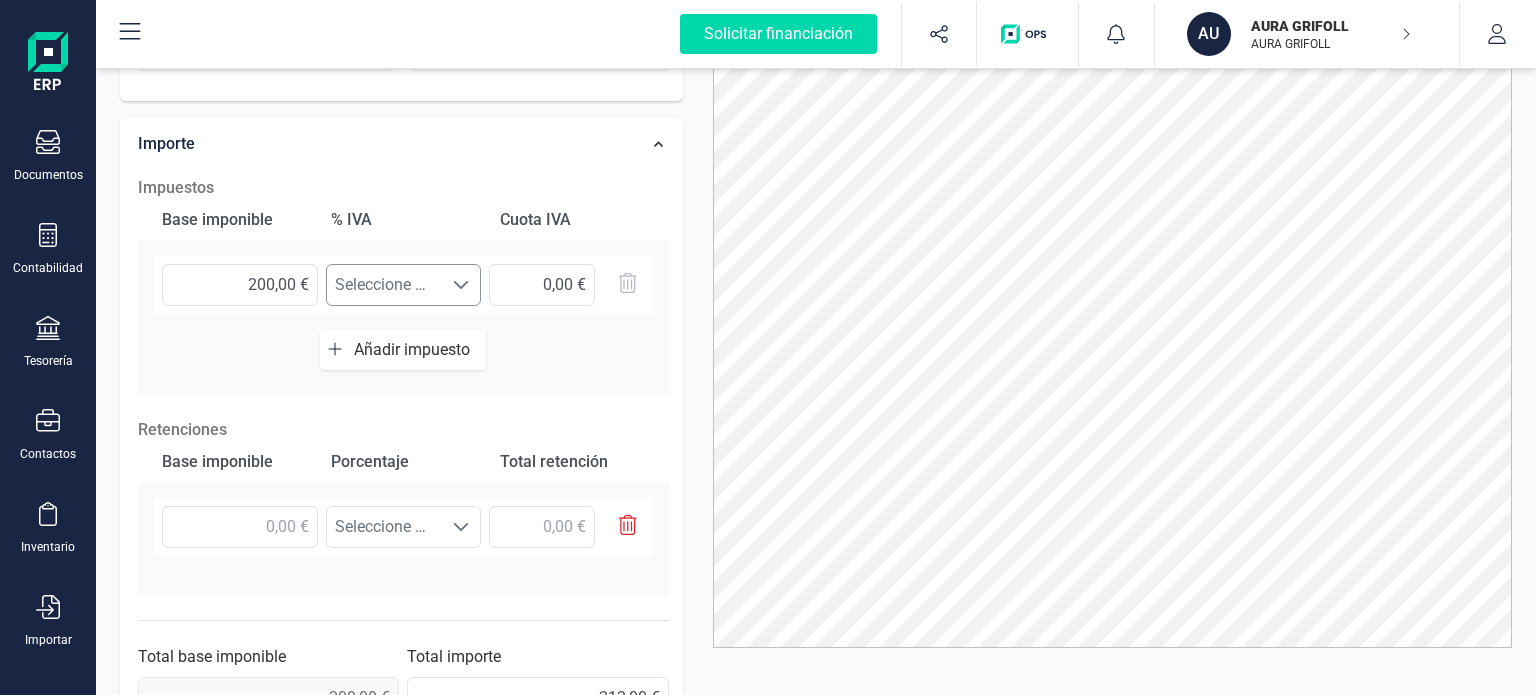 click at bounding box center (461, 285) 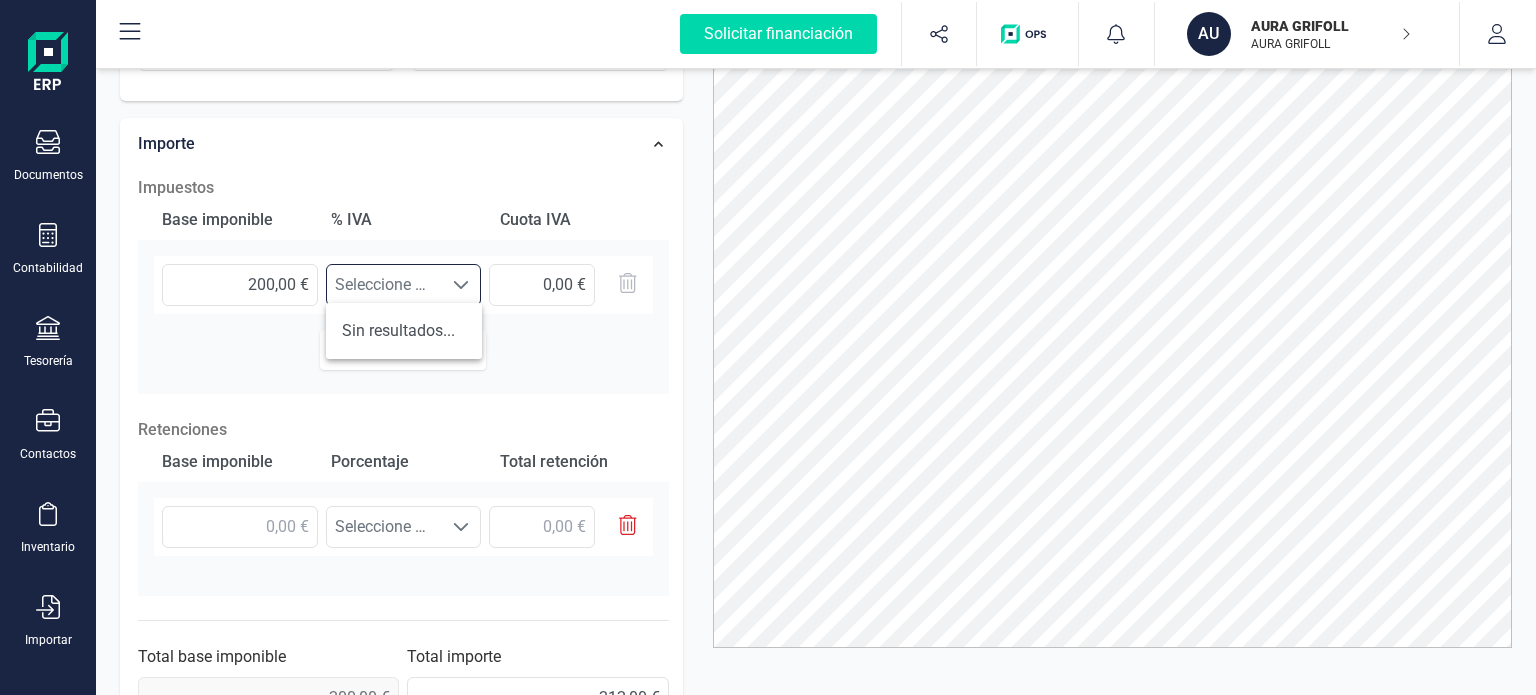 click on "Sin resultados..." at bounding box center [404, 331] 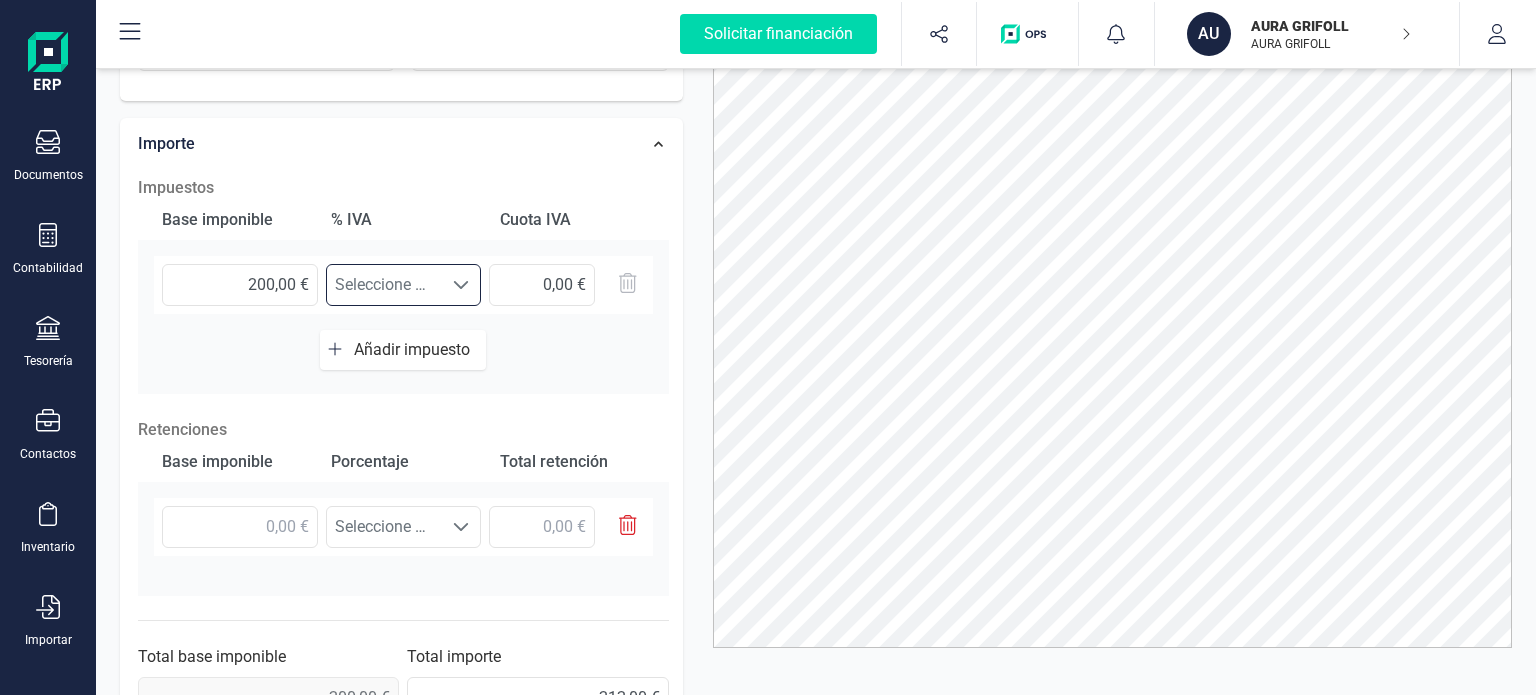 click at bounding box center (461, 285) 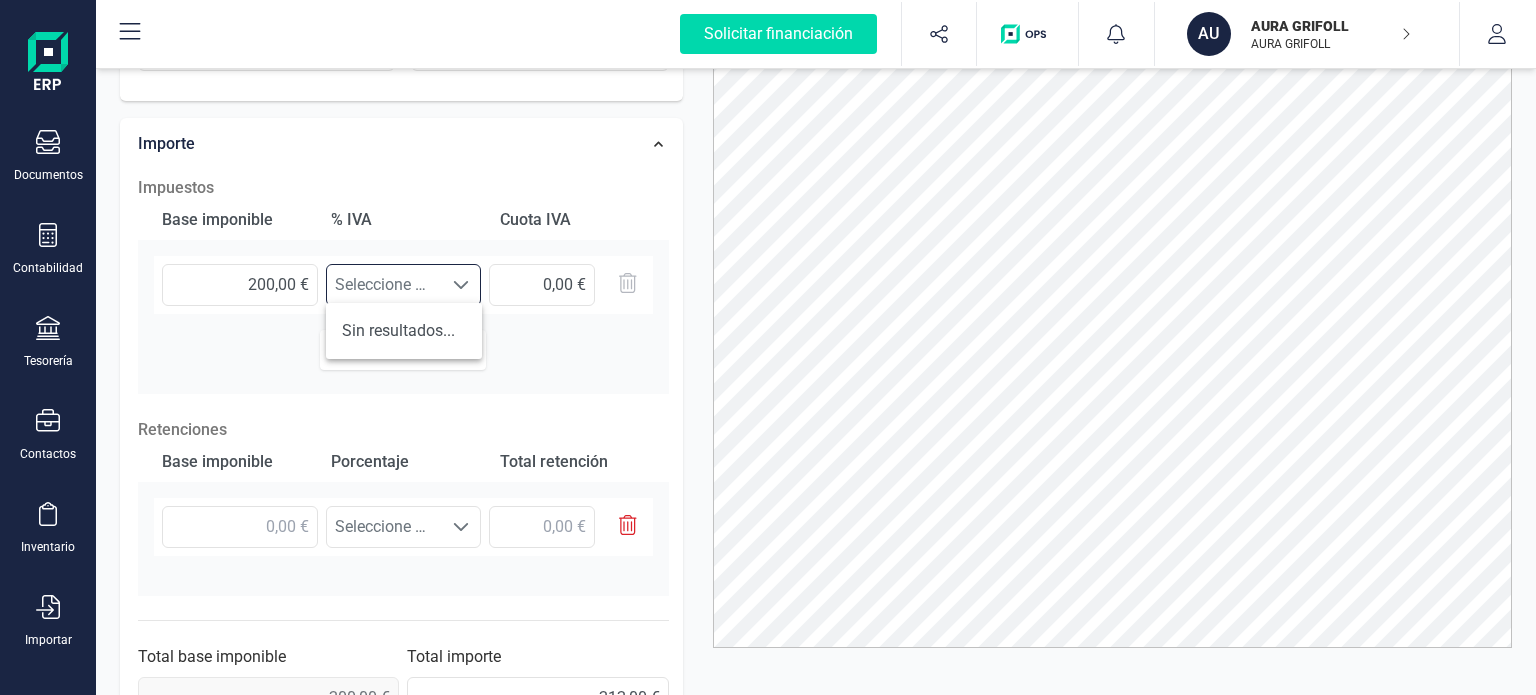 click on "Sin resultados..." at bounding box center (404, 331) 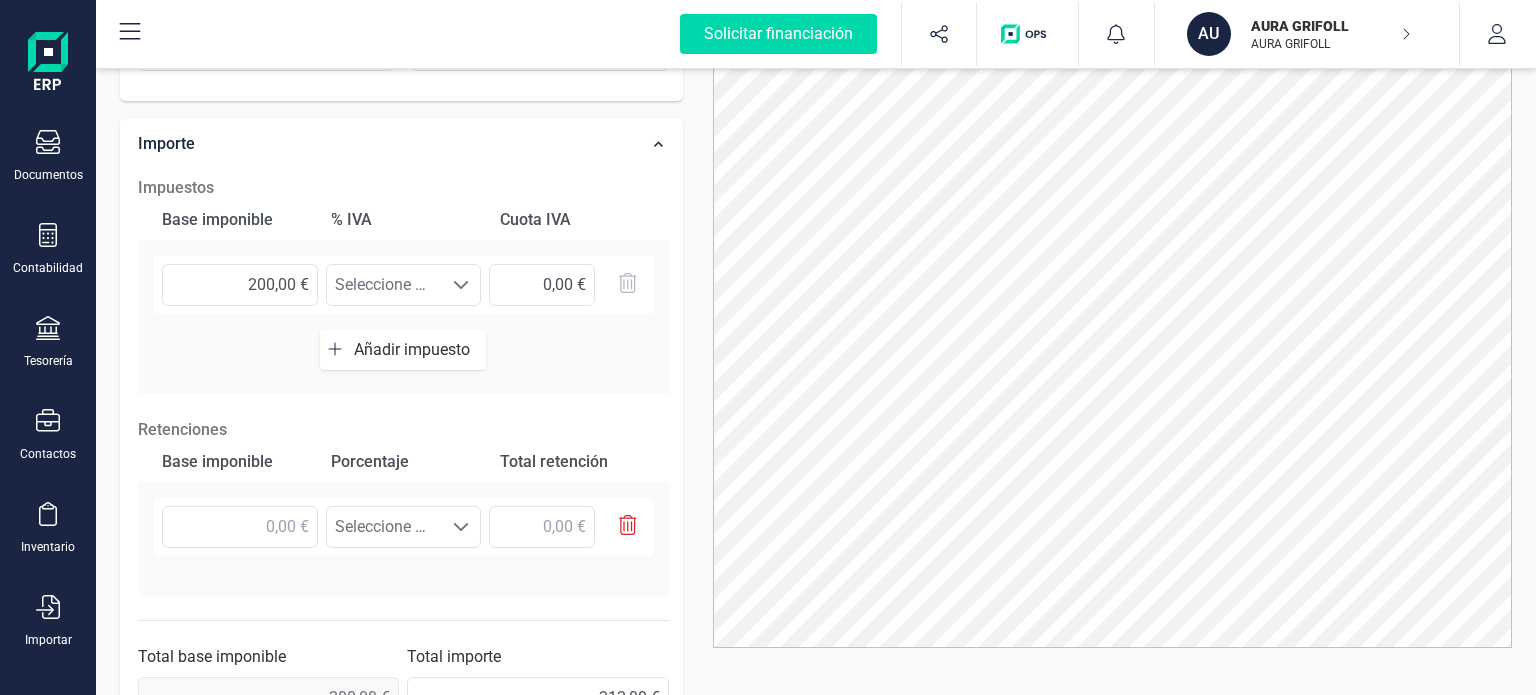 click on "Añadir impuesto" at bounding box center (416, 349) 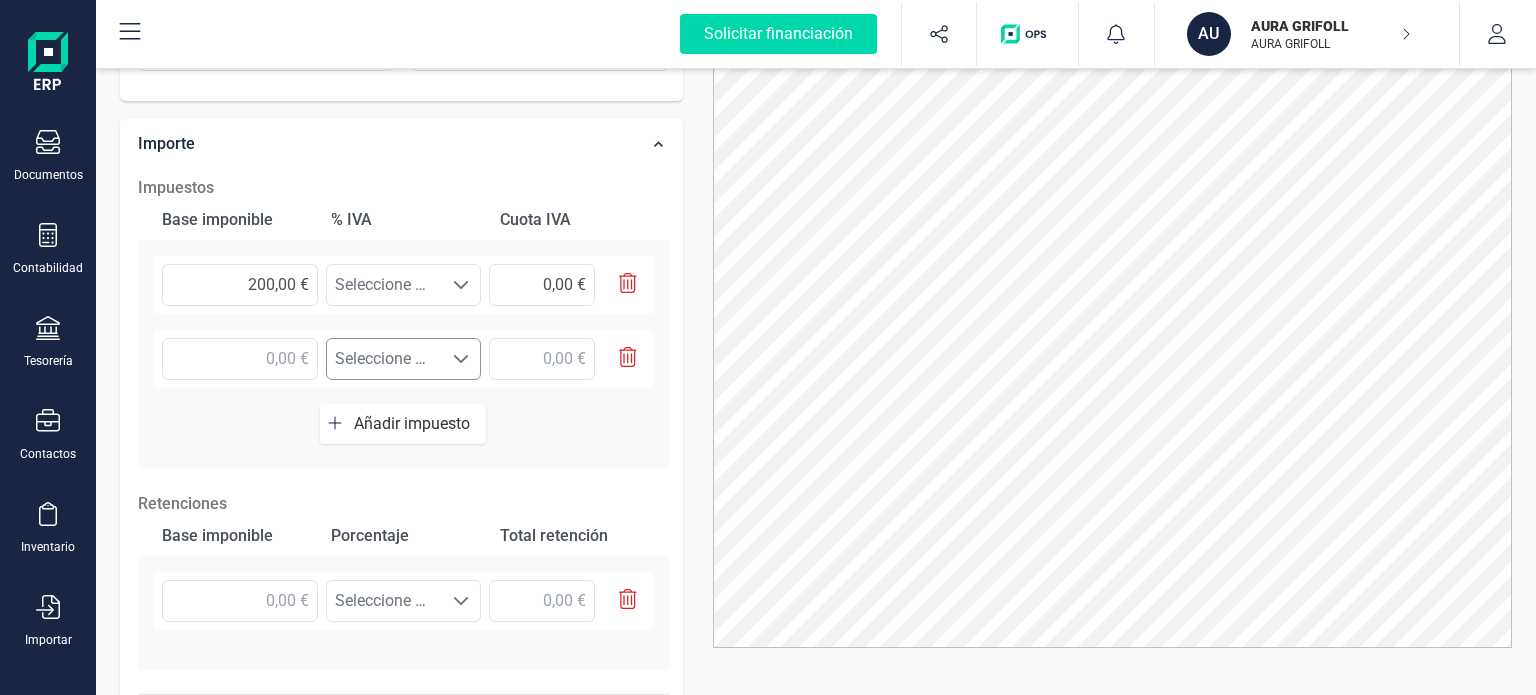 click on "Seleccione un %" at bounding box center [385, 285] 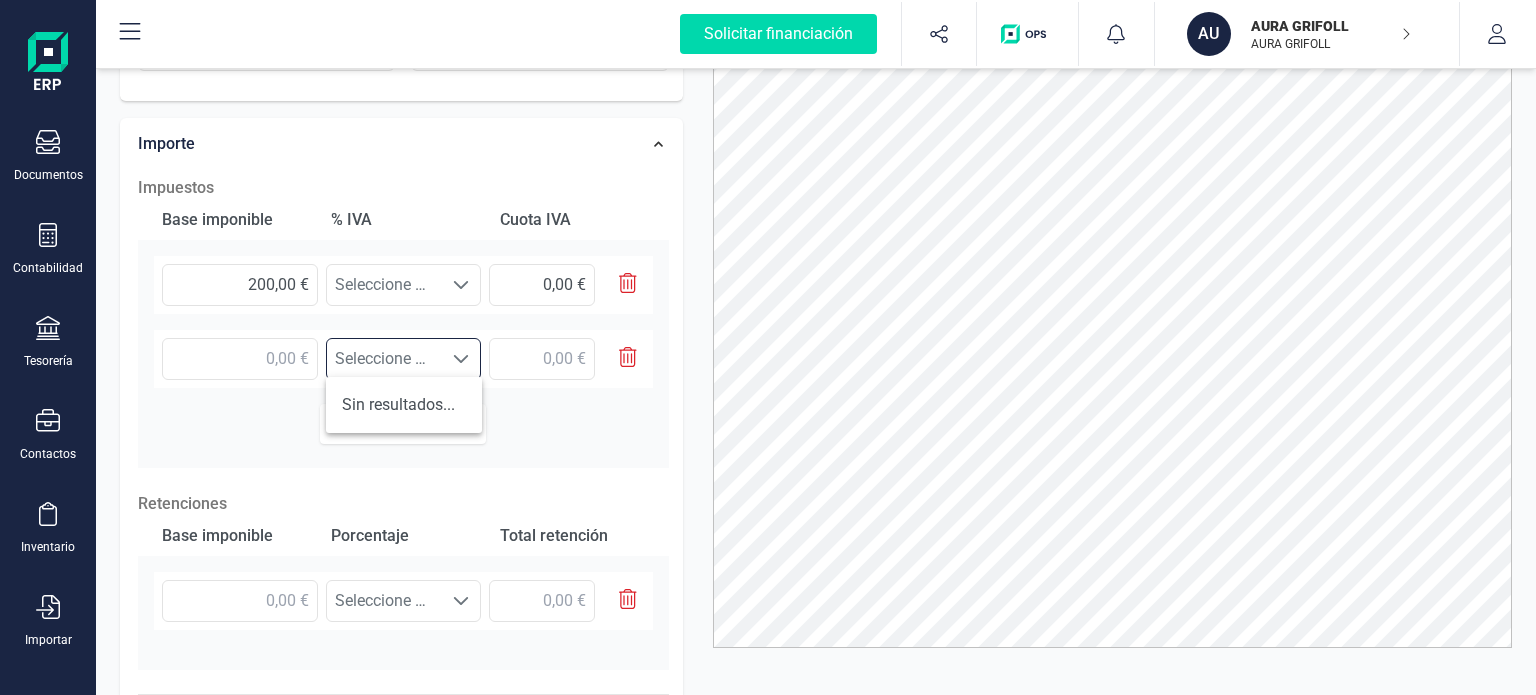 scroll, scrollTop: 12, scrollLeft: 87, axis: both 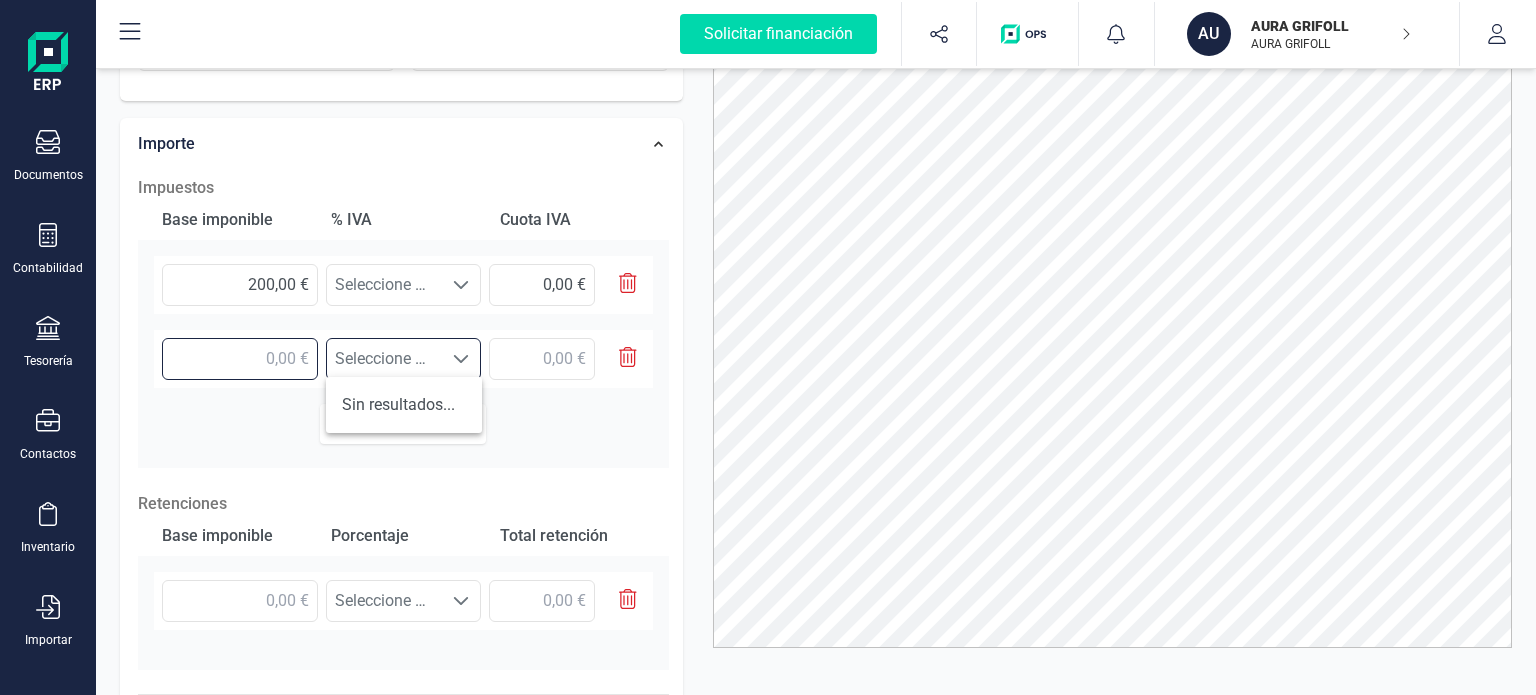 click at bounding box center [240, 359] 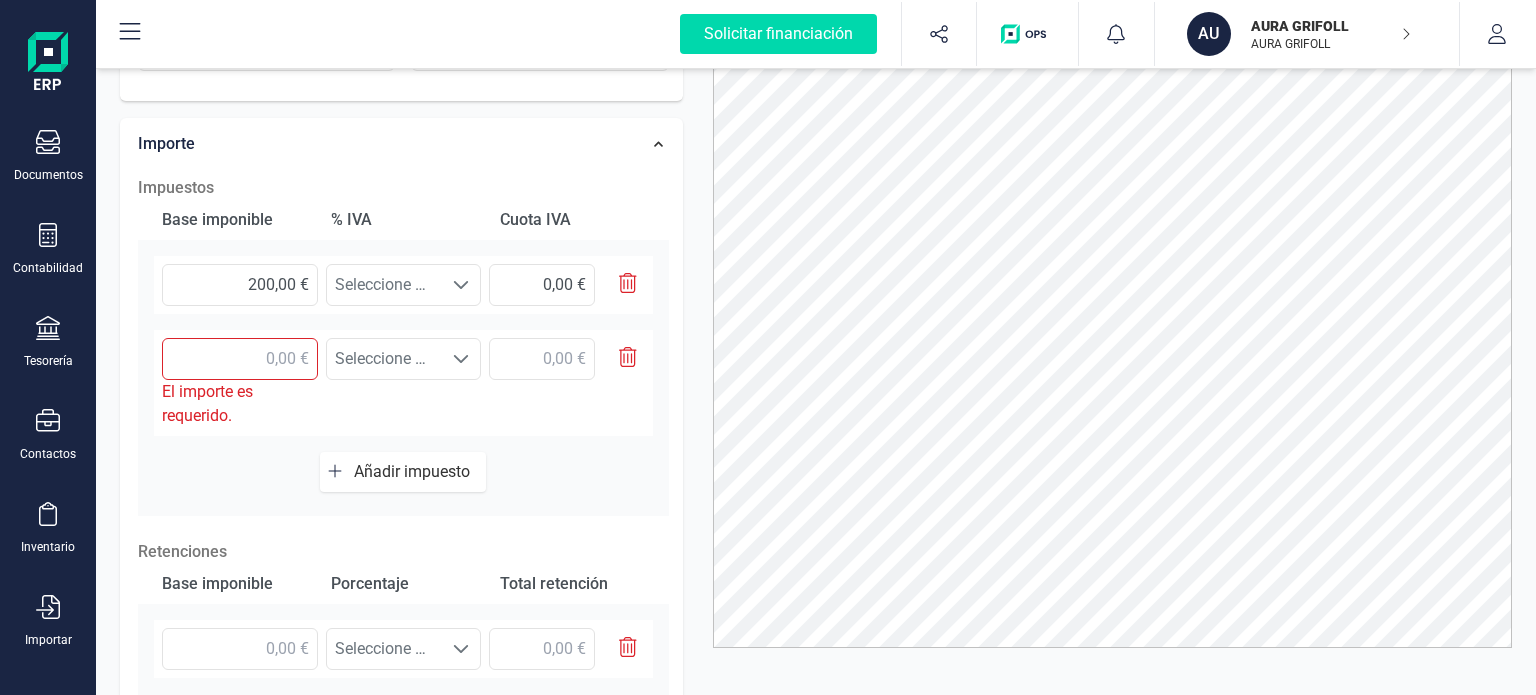 click 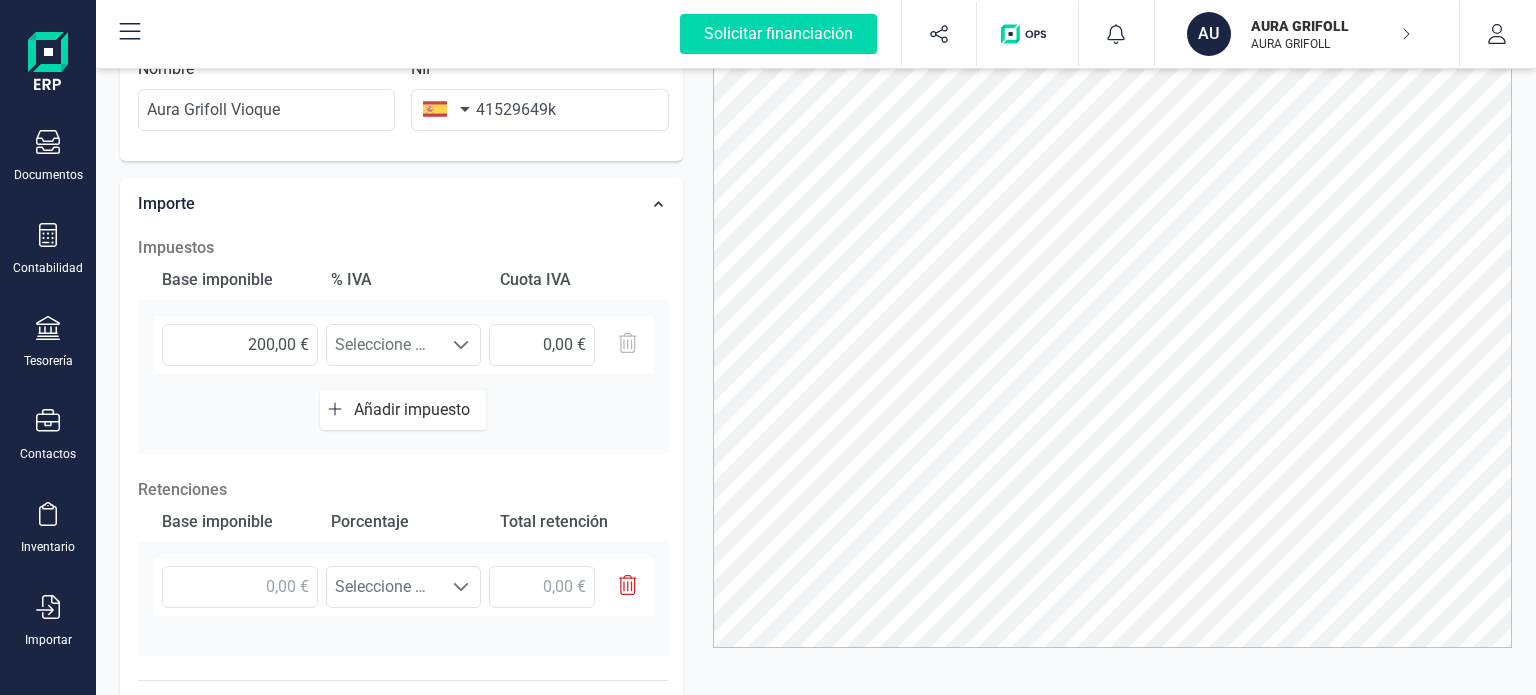 scroll, scrollTop: 500, scrollLeft: 0, axis: vertical 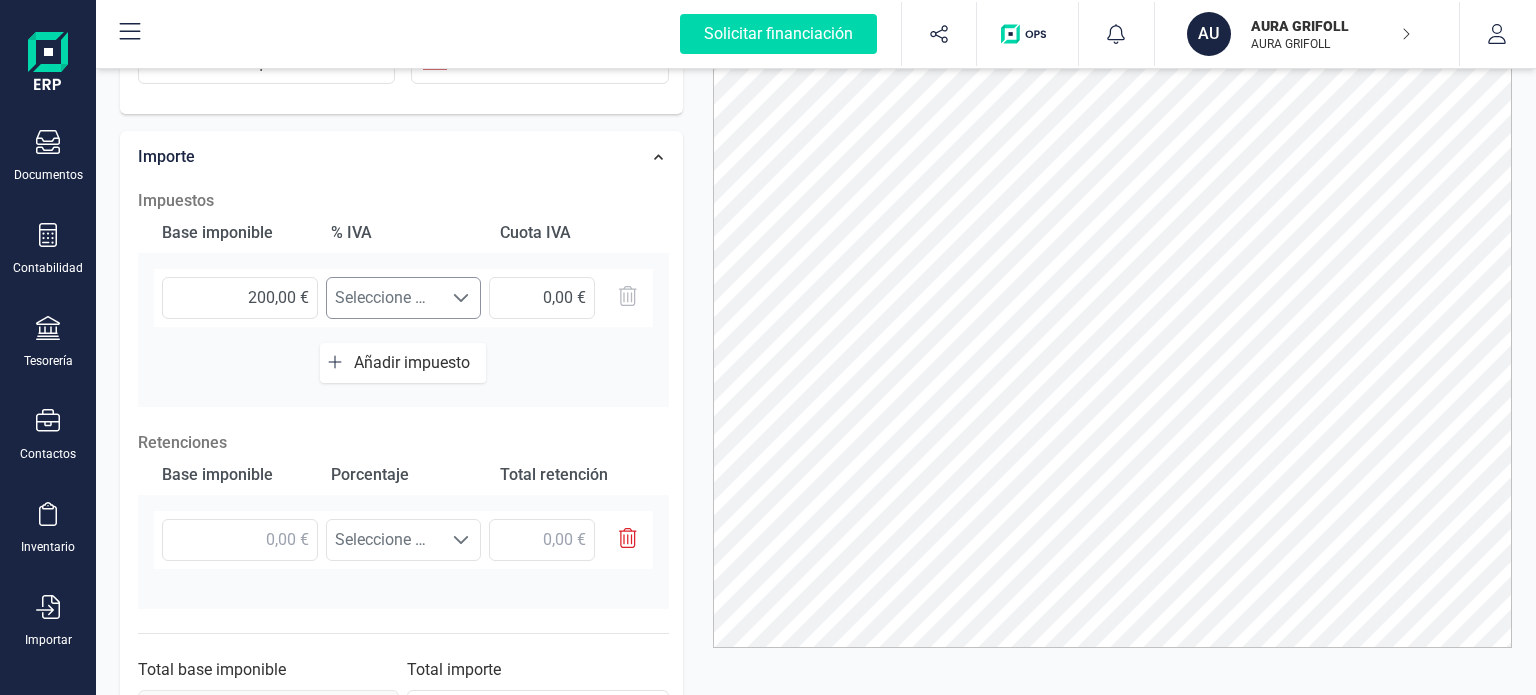 click on "Seleccione un %" at bounding box center [385, 298] 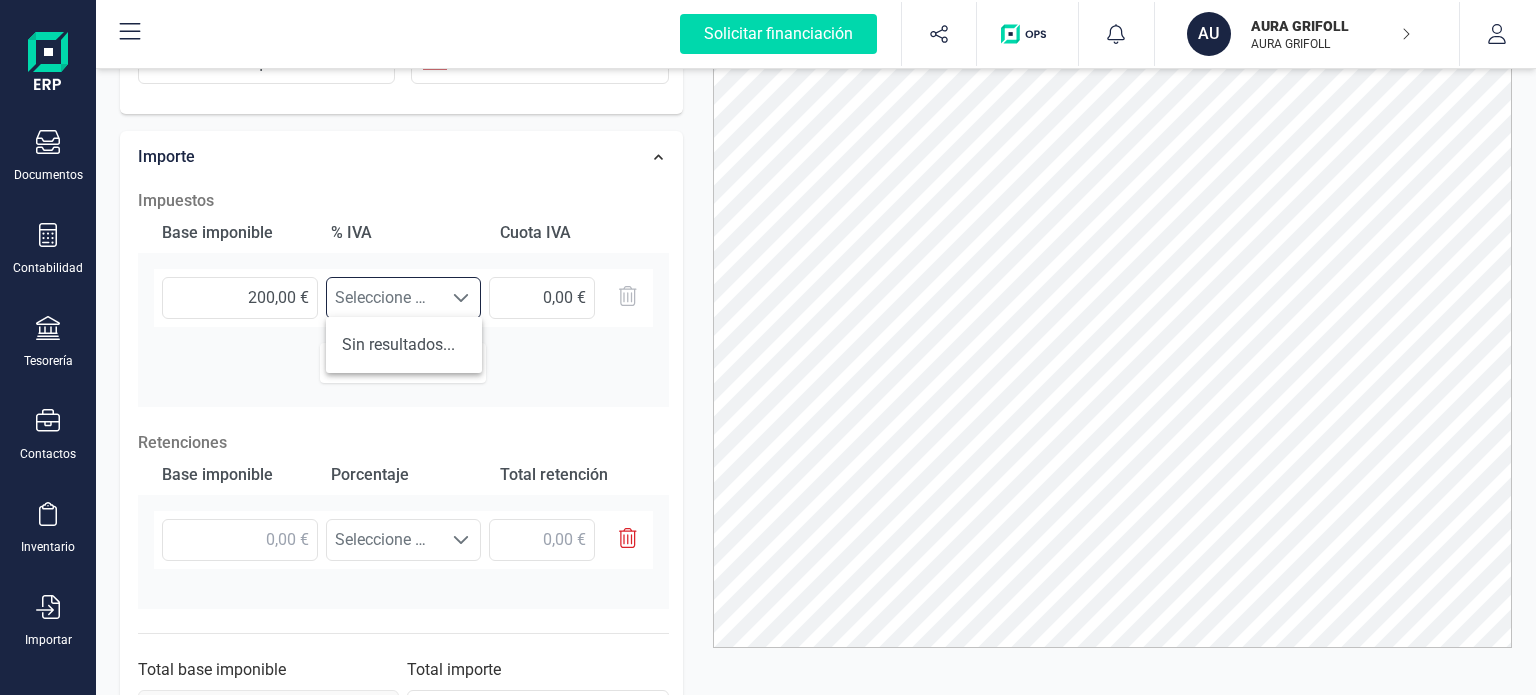 click on "Sin resultados..." at bounding box center (404, 345) 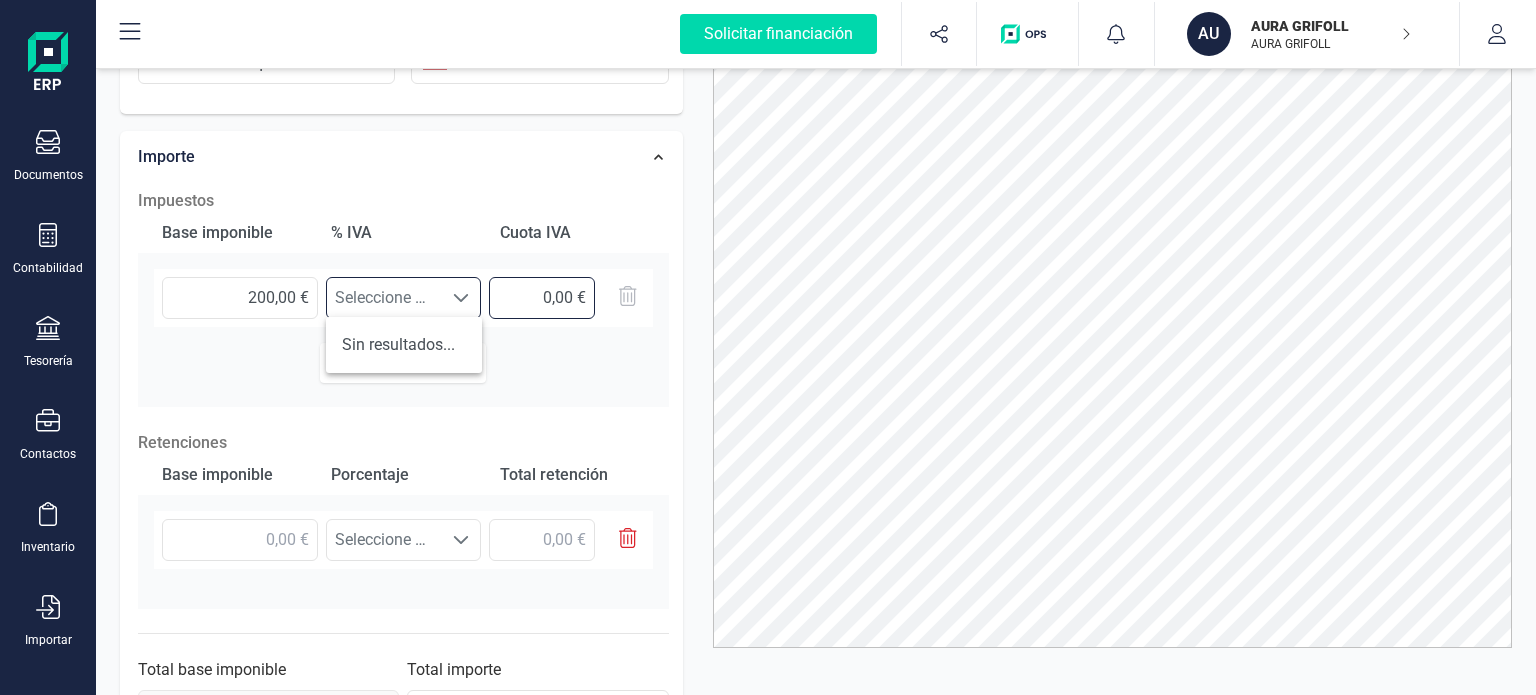 click on "0,00 €" at bounding box center [542, 298] 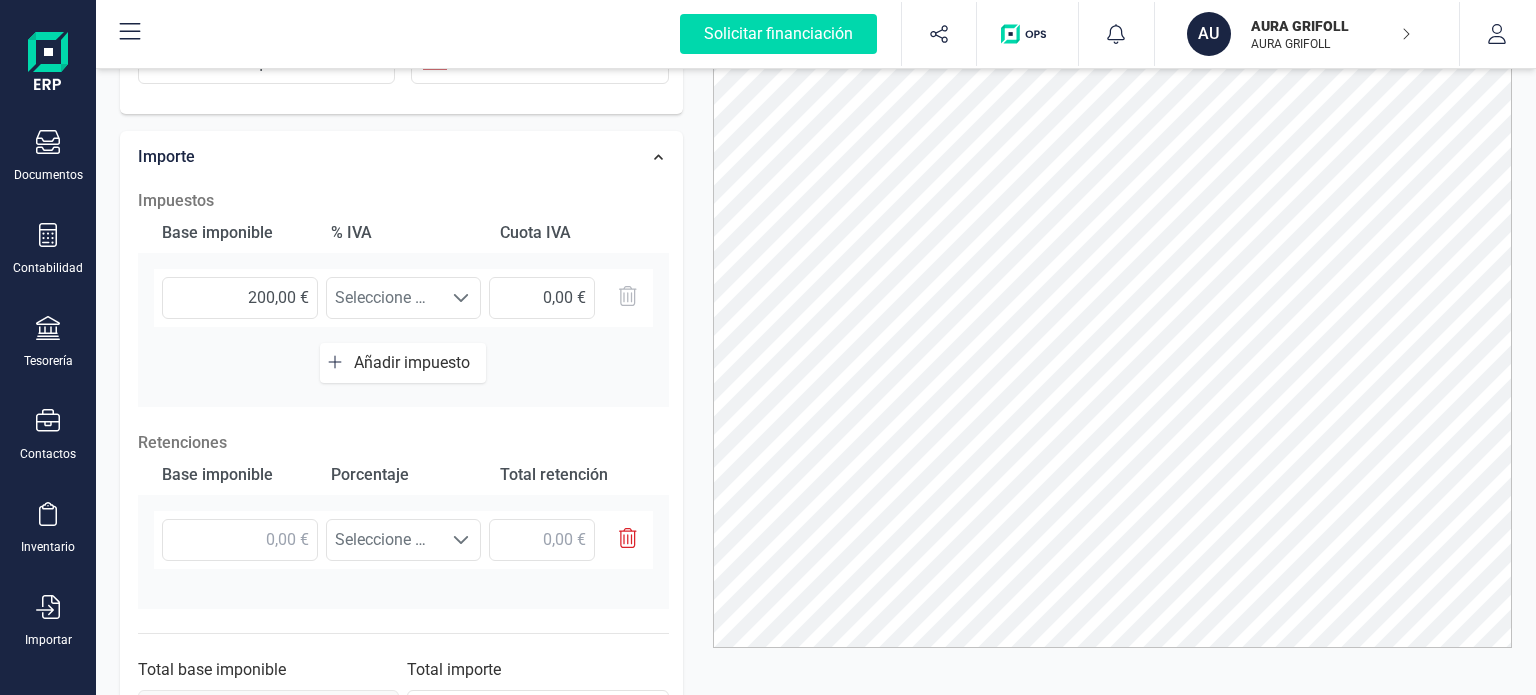drag, startPoint x: 373, startPoint y: 566, endPoint x: 380, endPoint y: 544, distance: 23.086792 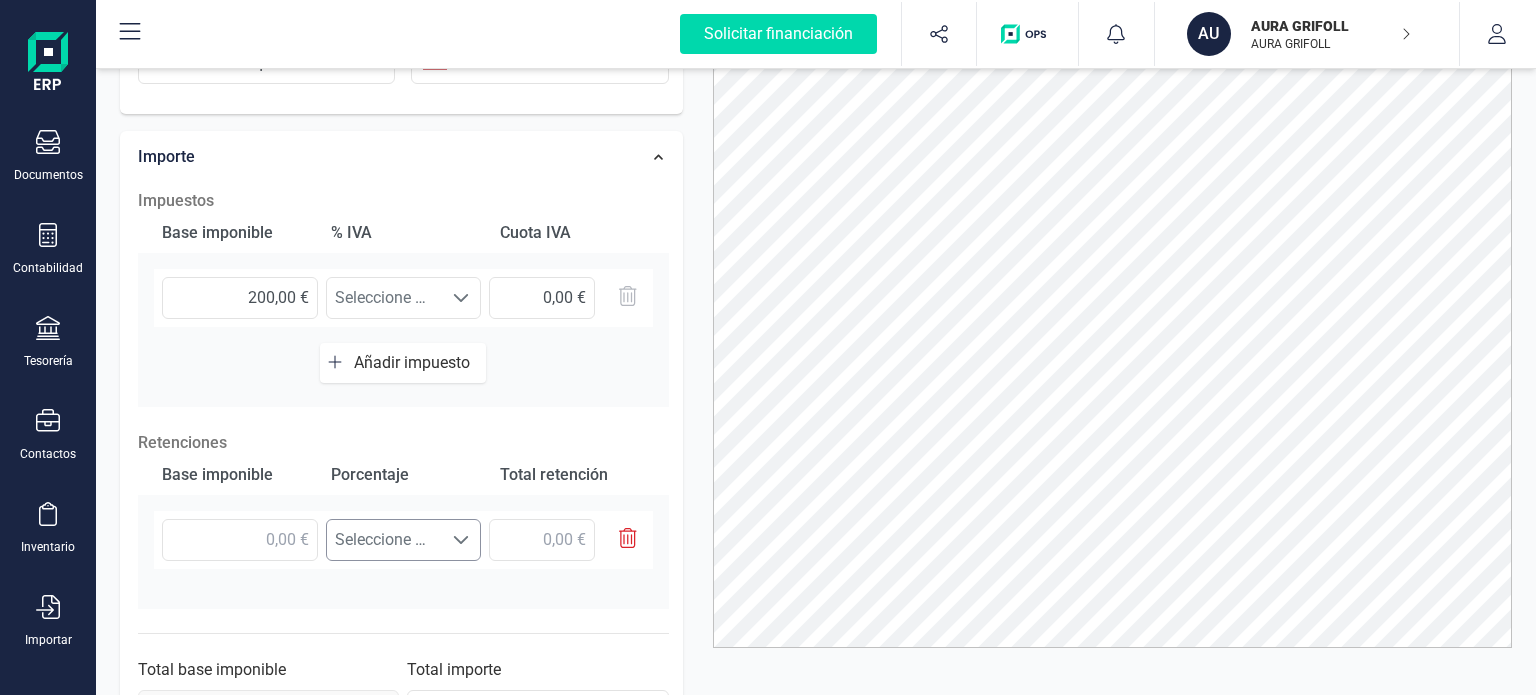 click on "Seleccione un %" at bounding box center [385, 540] 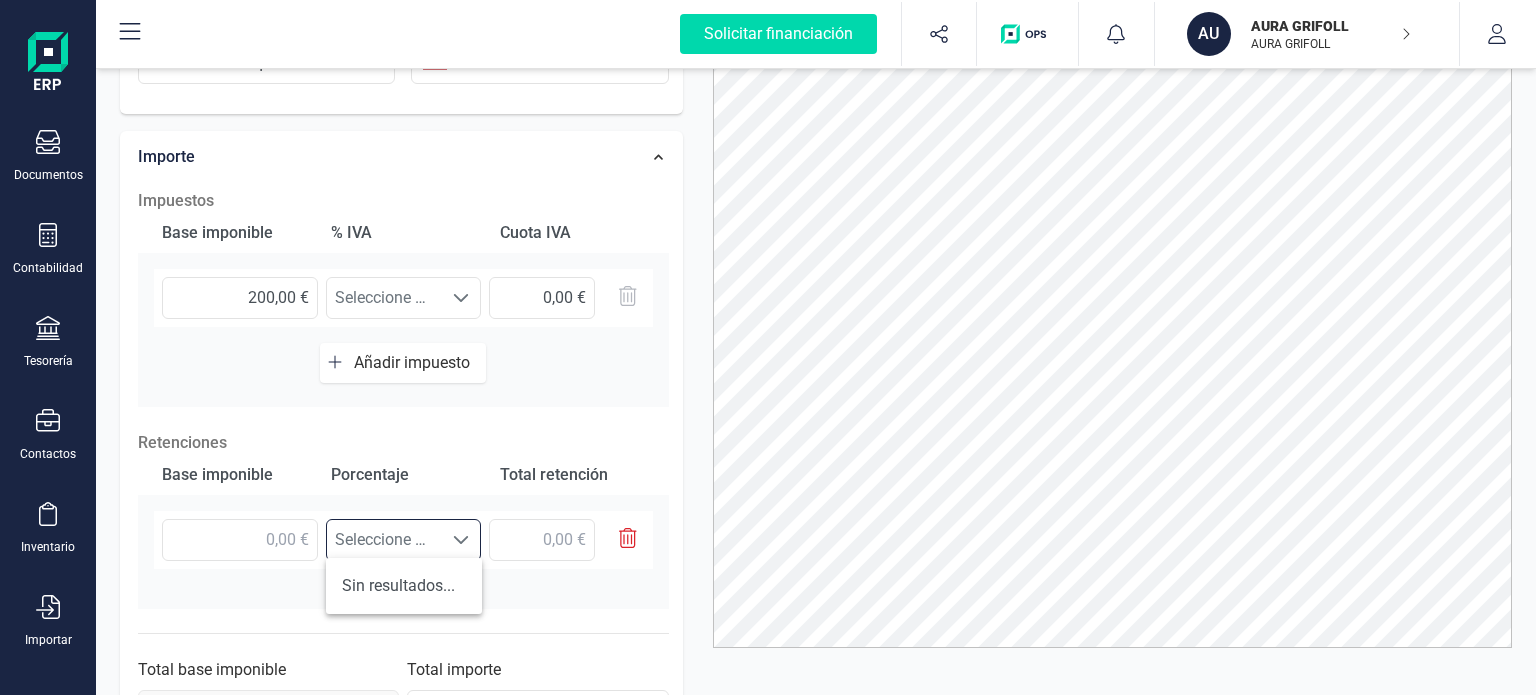 scroll, scrollTop: 12, scrollLeft: 87, axis: both 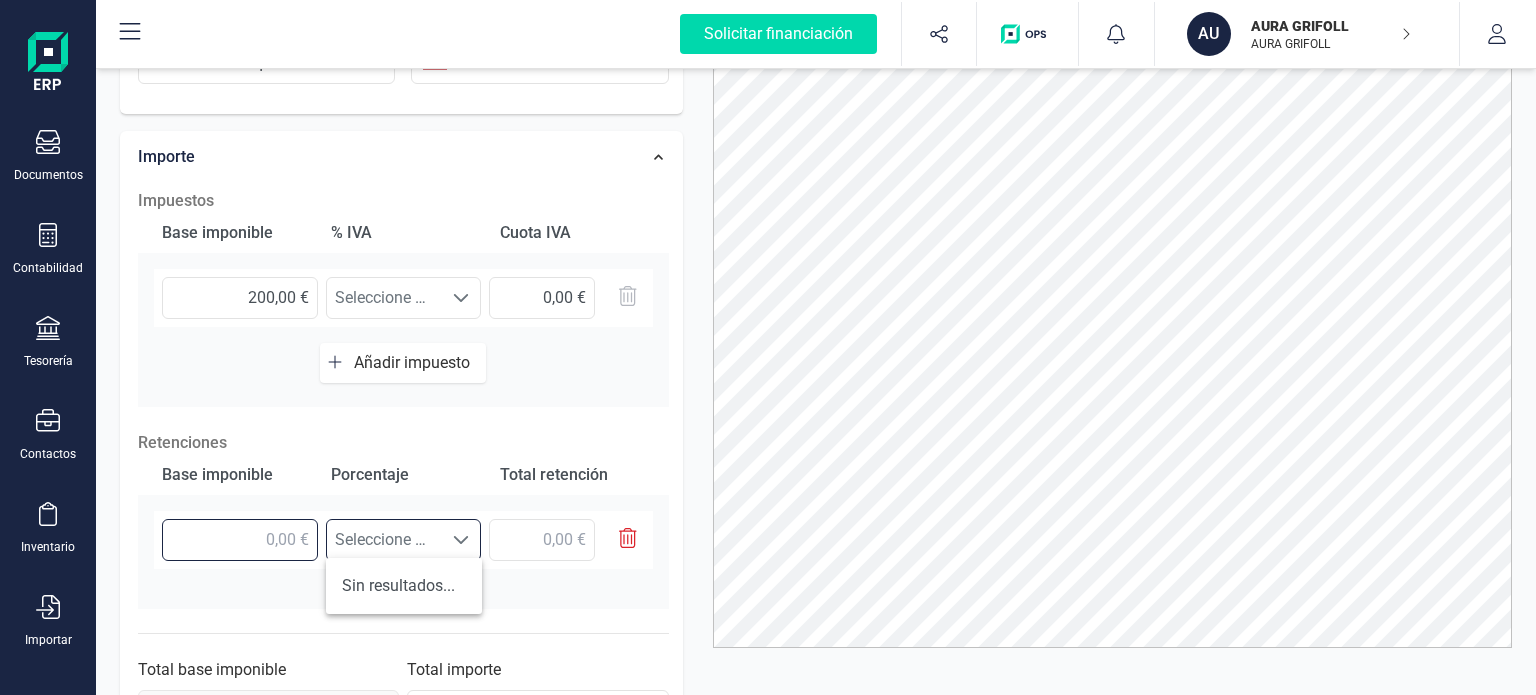 click at bounding box center [240, 540] 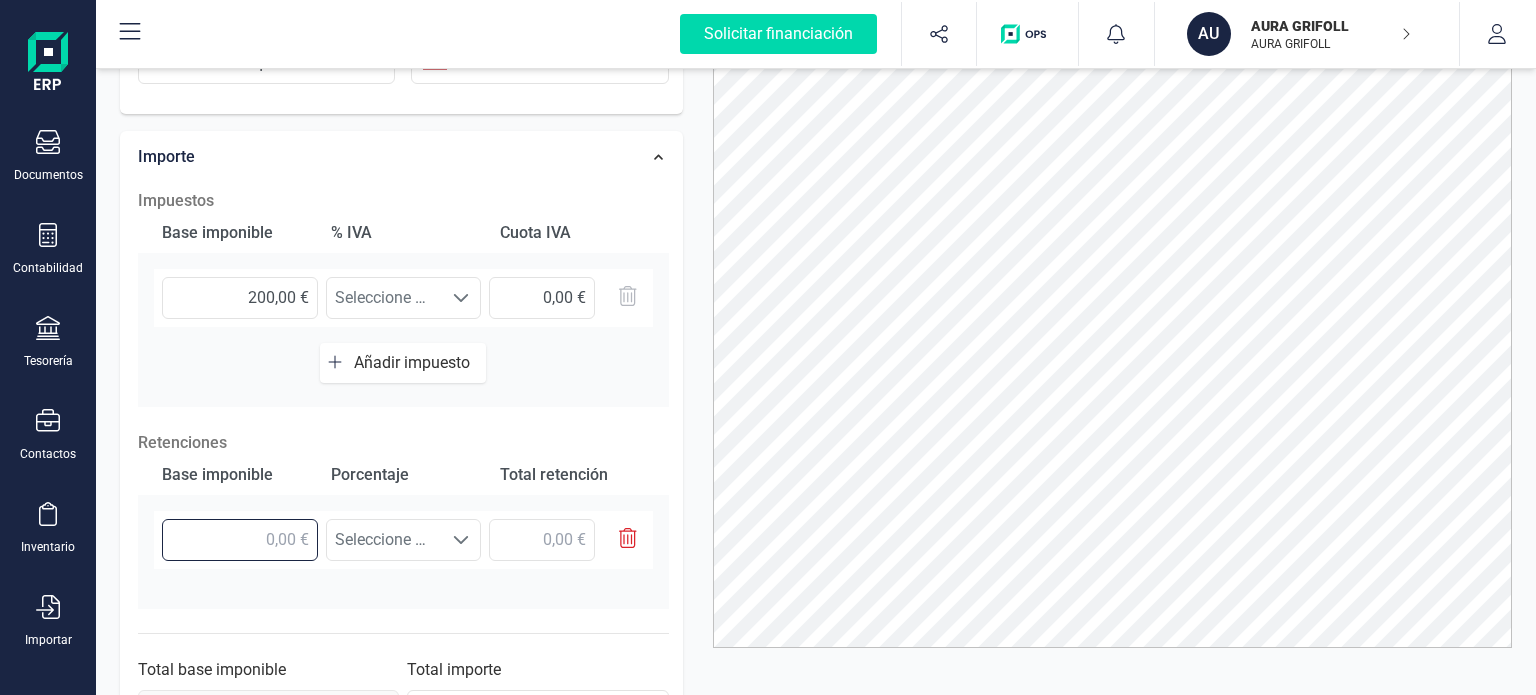 click at bounding box center [240, 540] 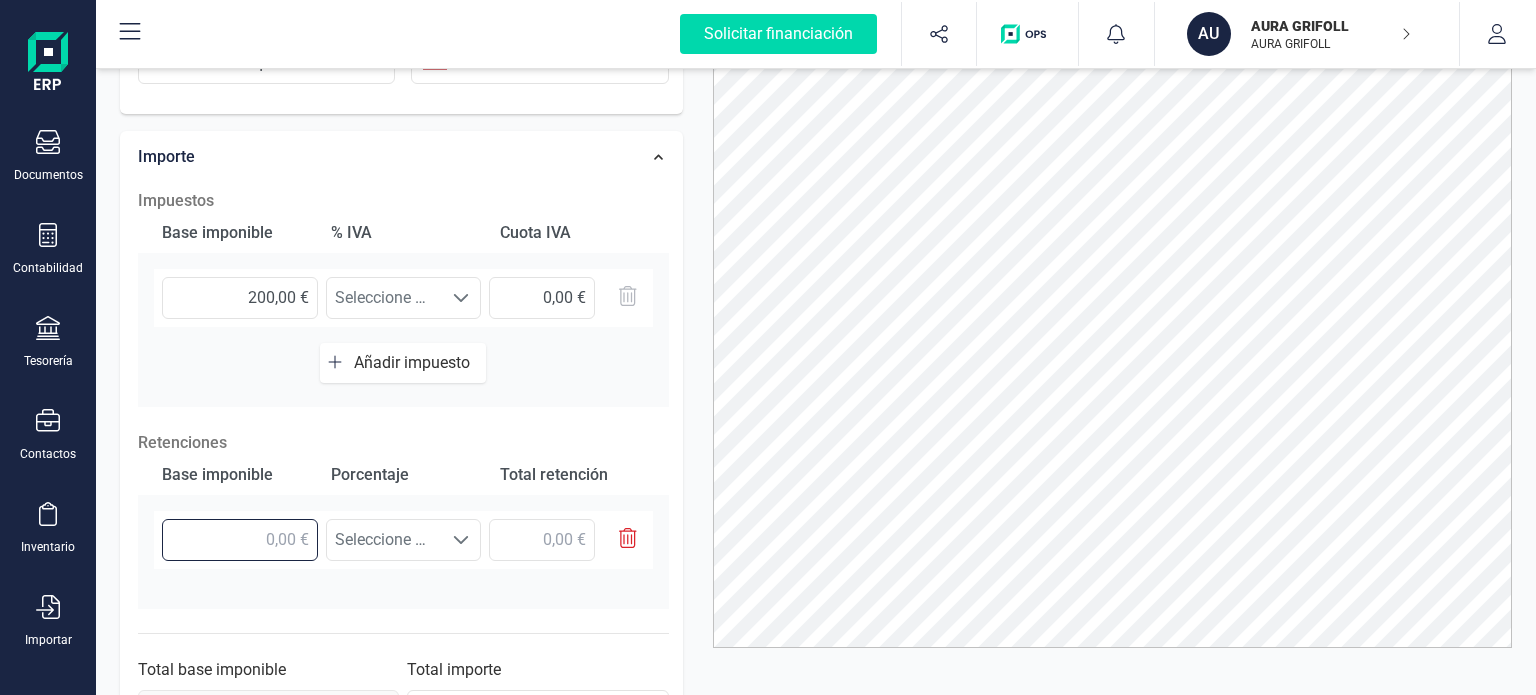click at bounding box center (240, 540) 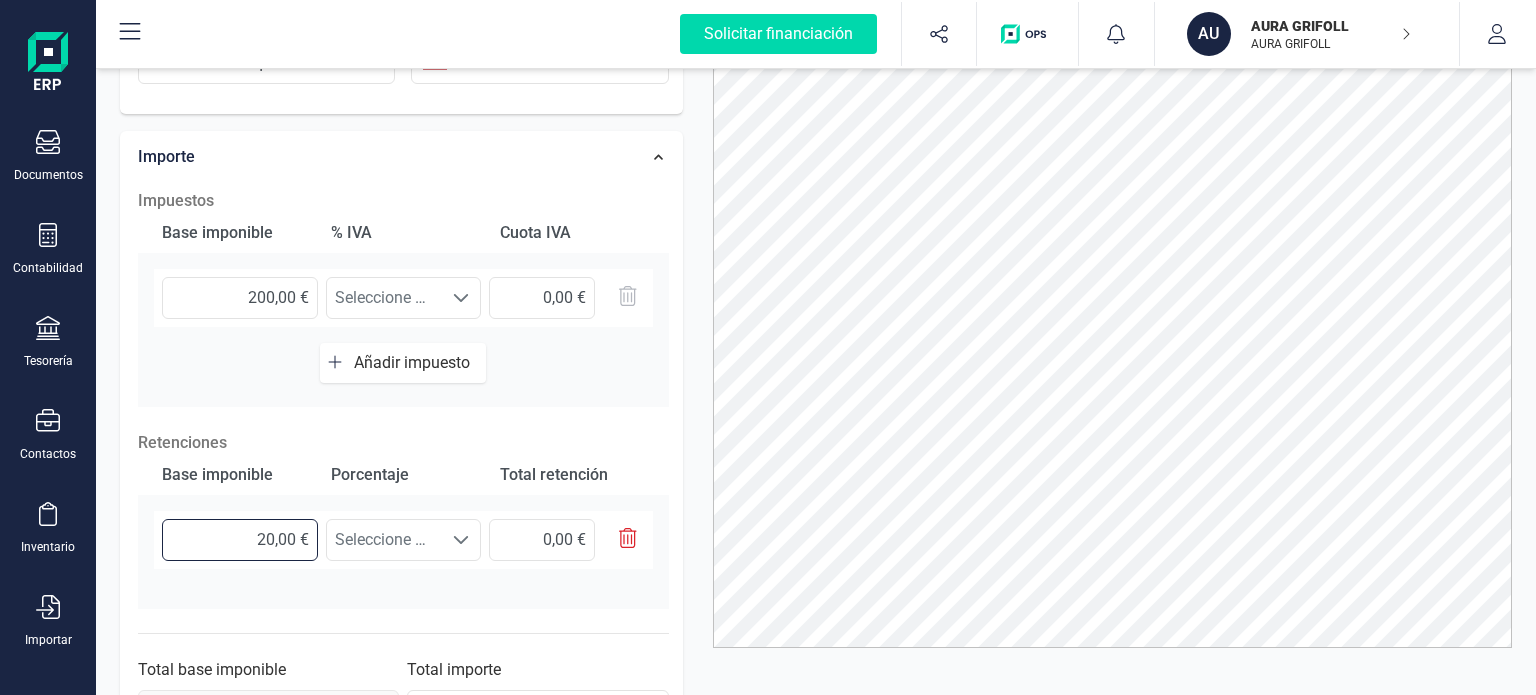 type on "200,00 €" 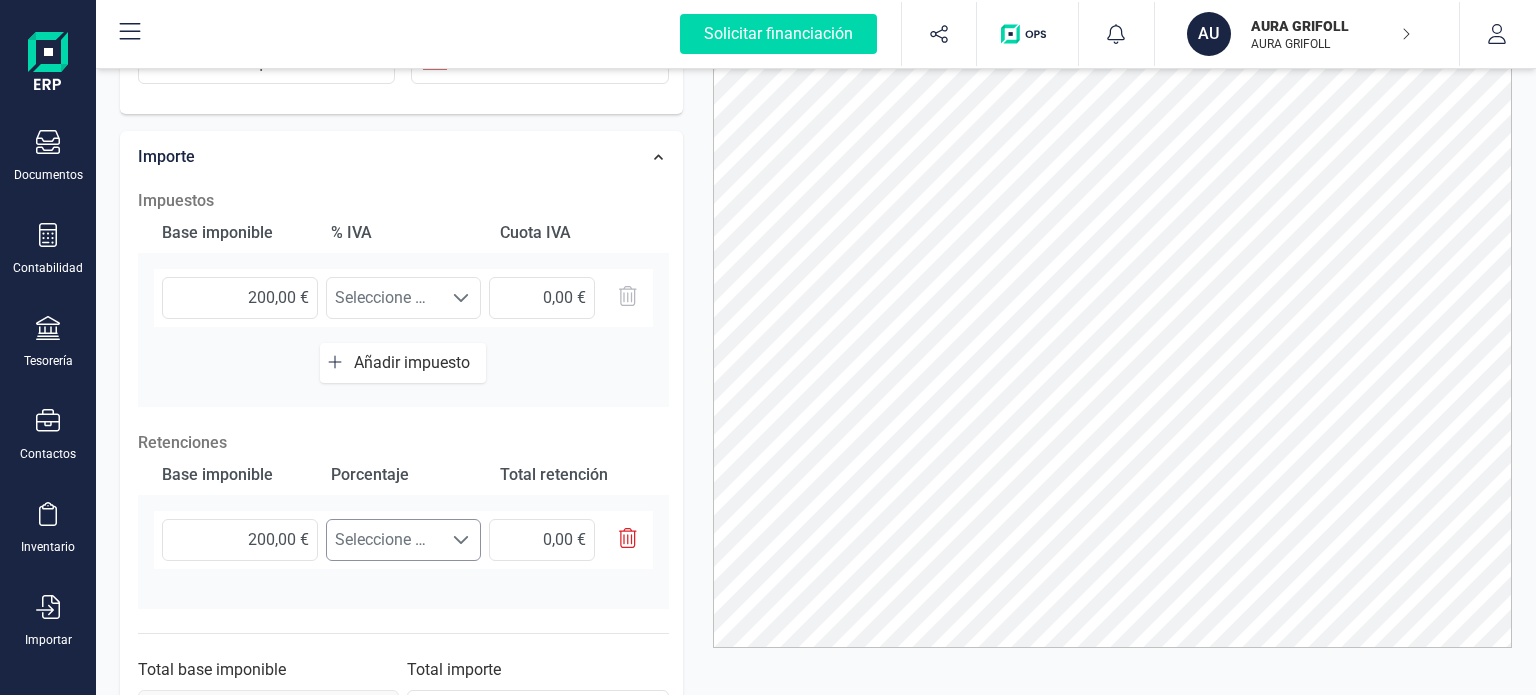 click on "Seleccione un %" at bounding box center (385, 540) 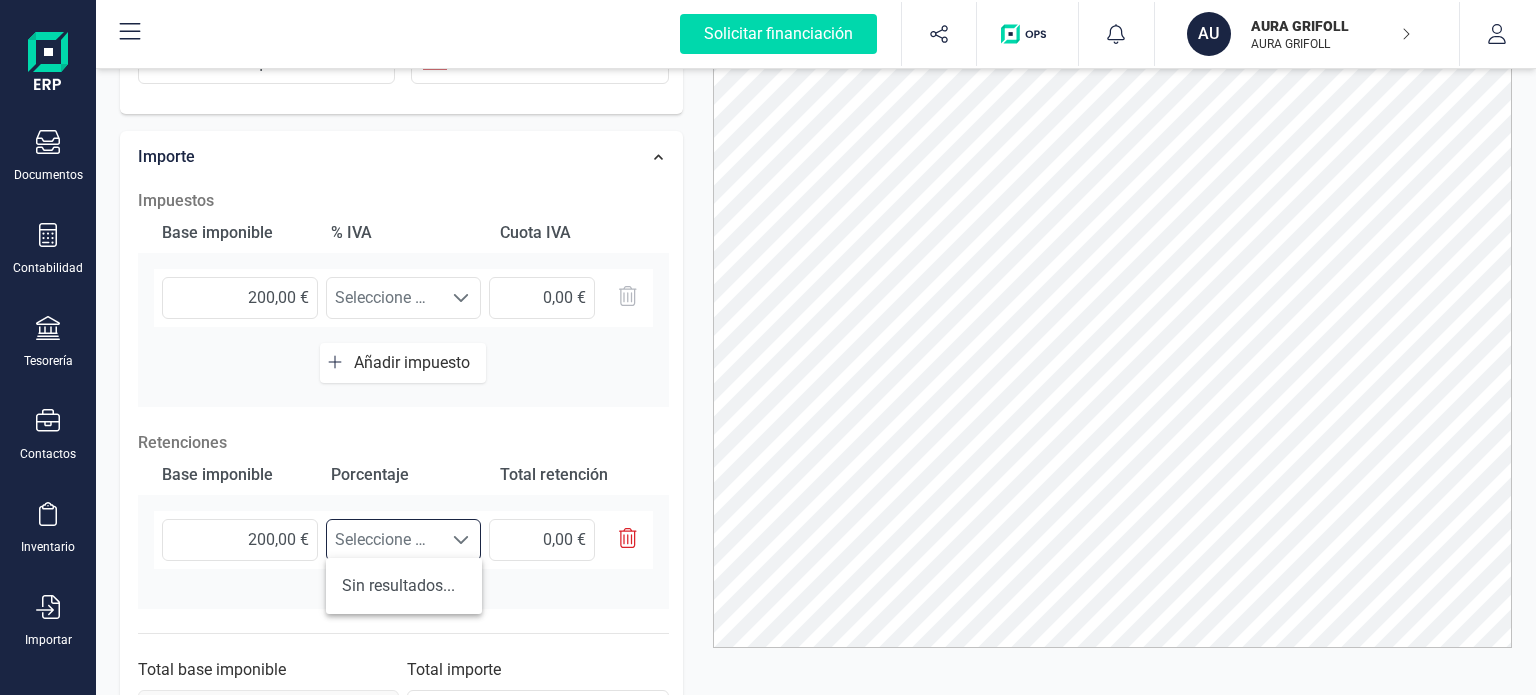 click on "Sin resultados..." at bounding box center (404, 586) 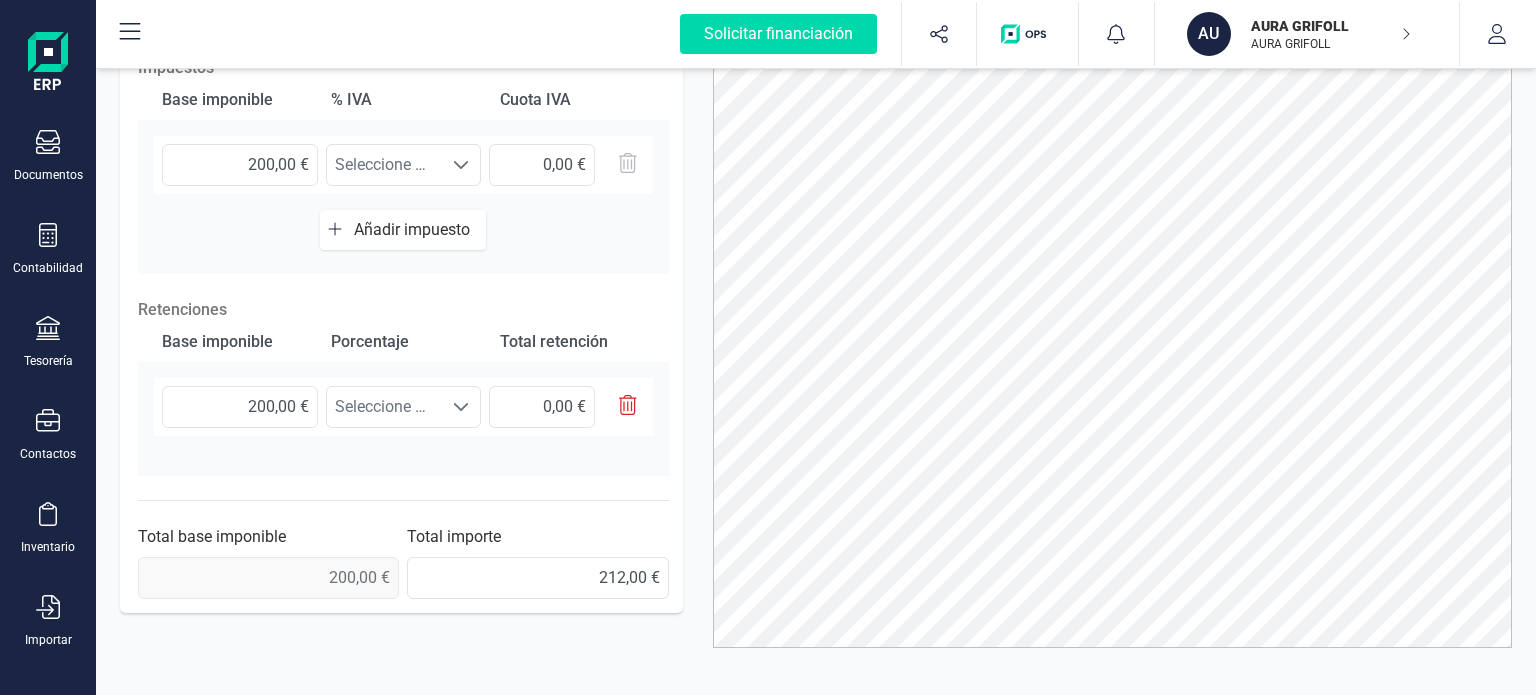 scroll, scrollTop: 647, scrollLeft: 0, axis: vertical 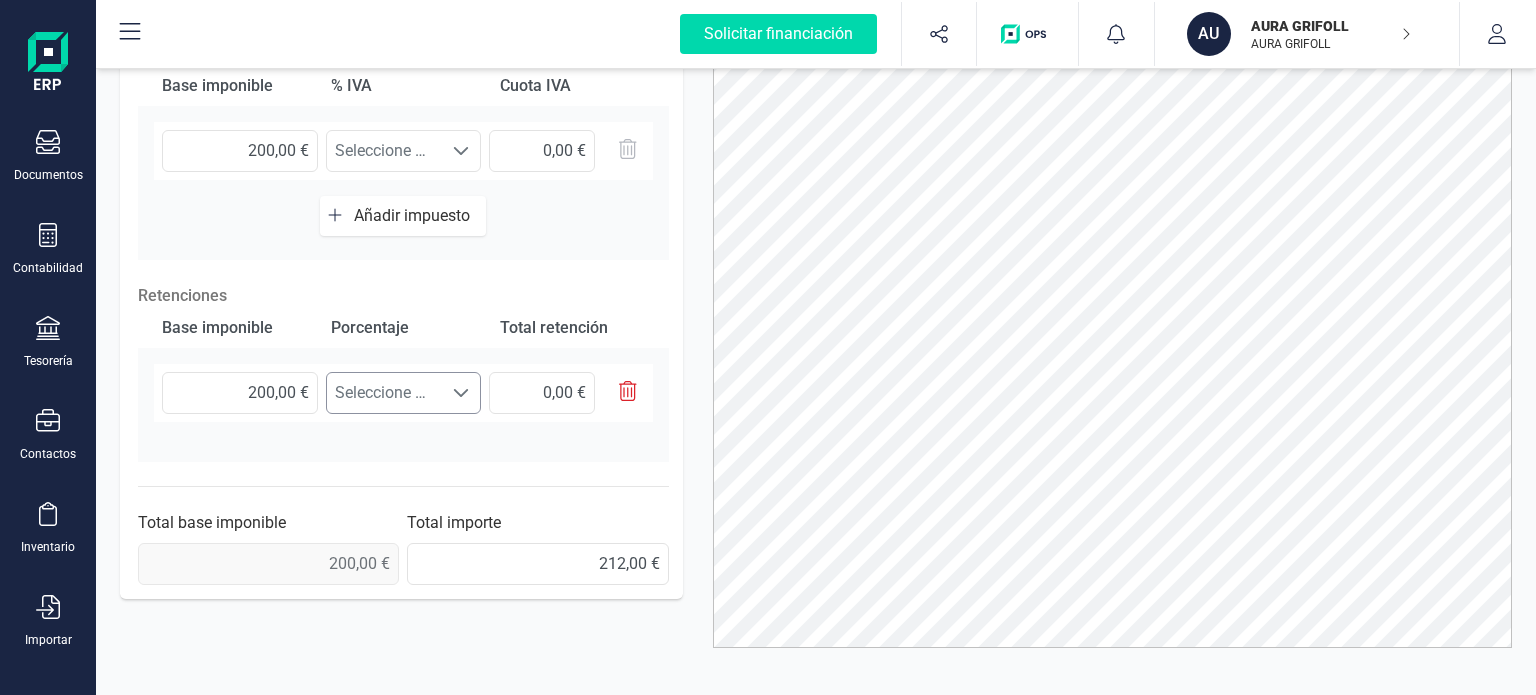 click at bounding box center (461, 393) 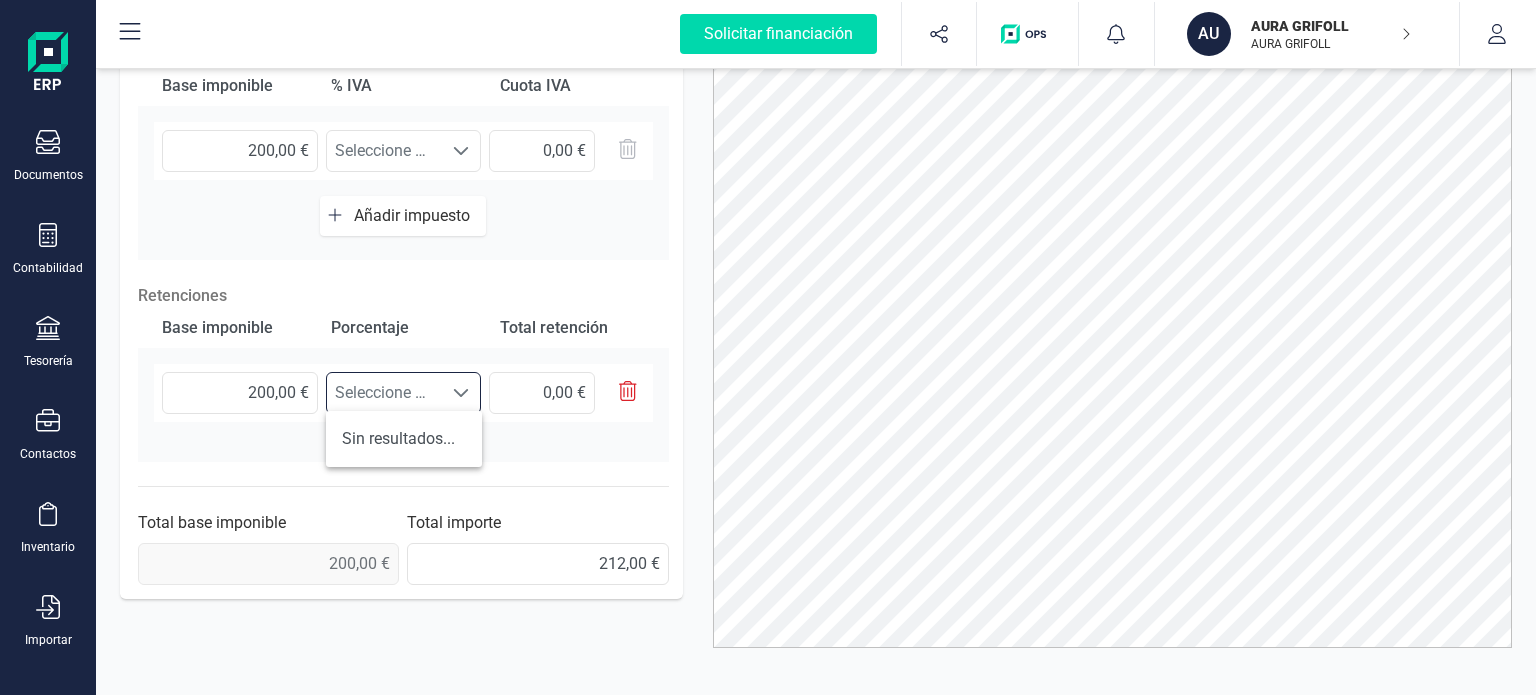 click on "Sin resultados..." at bounding box center [404, 439] 